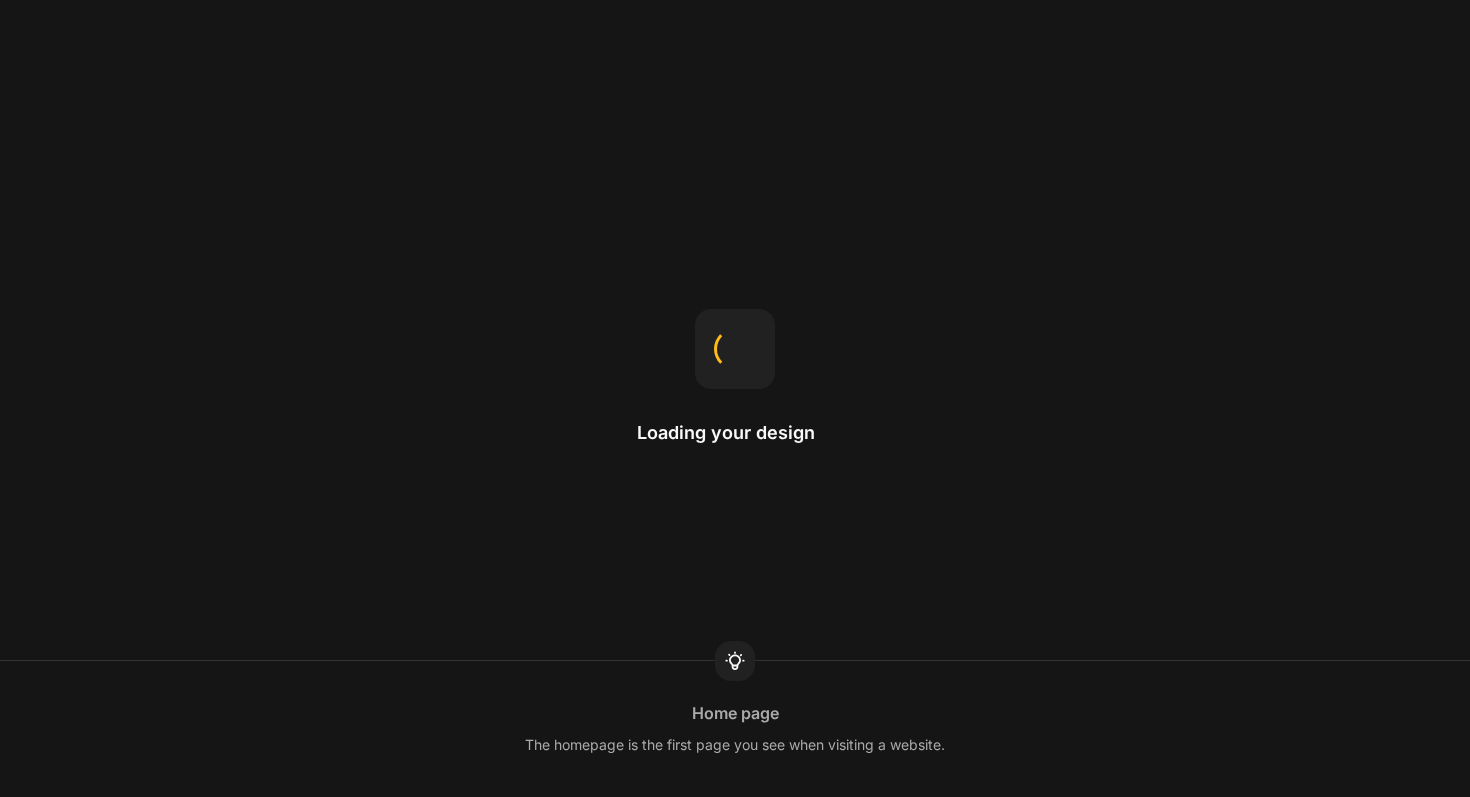 scroll, scrollTop: 0, scrollLeft: 0, axis: both 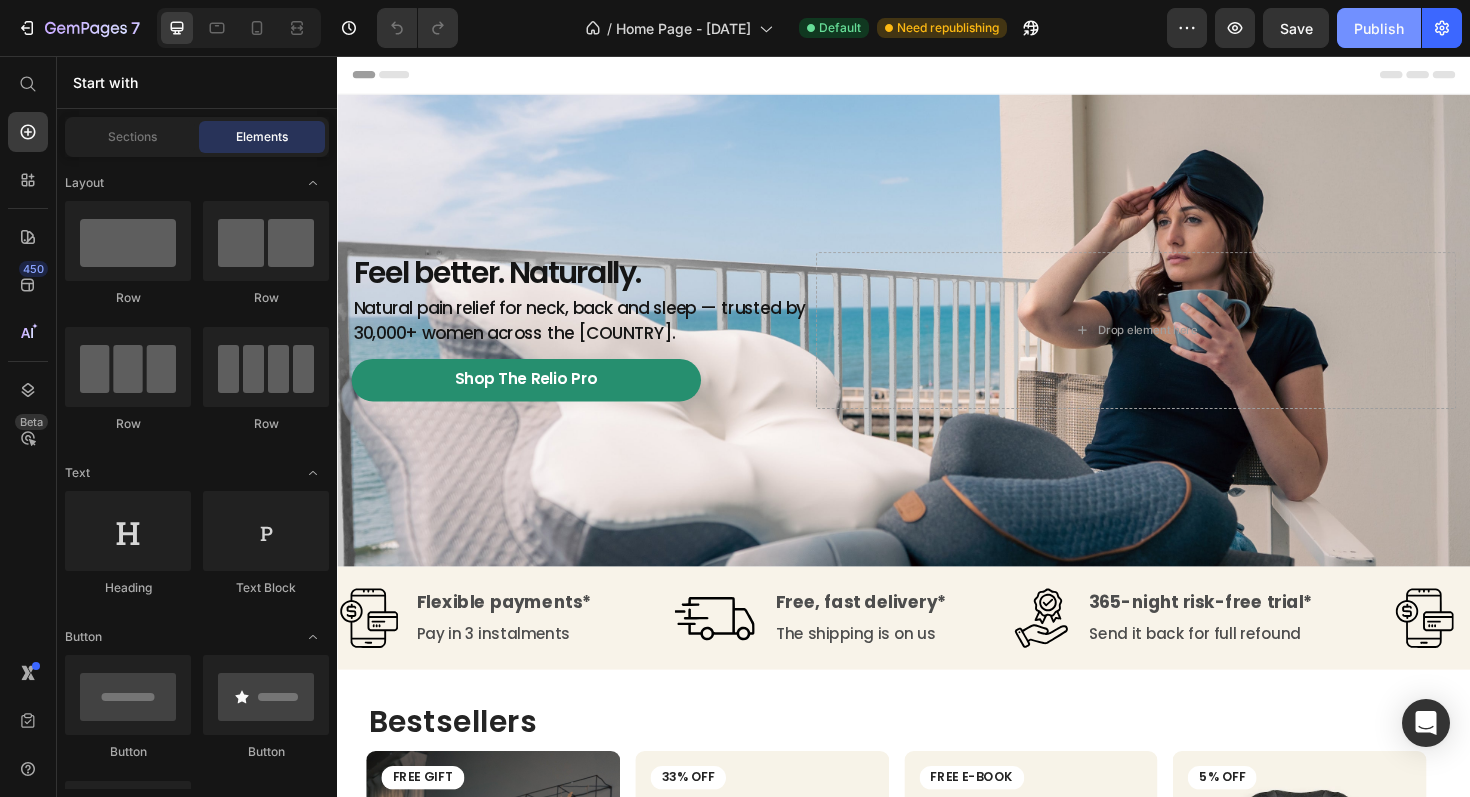 click on "Publish" at bounding box center [1379, 28] 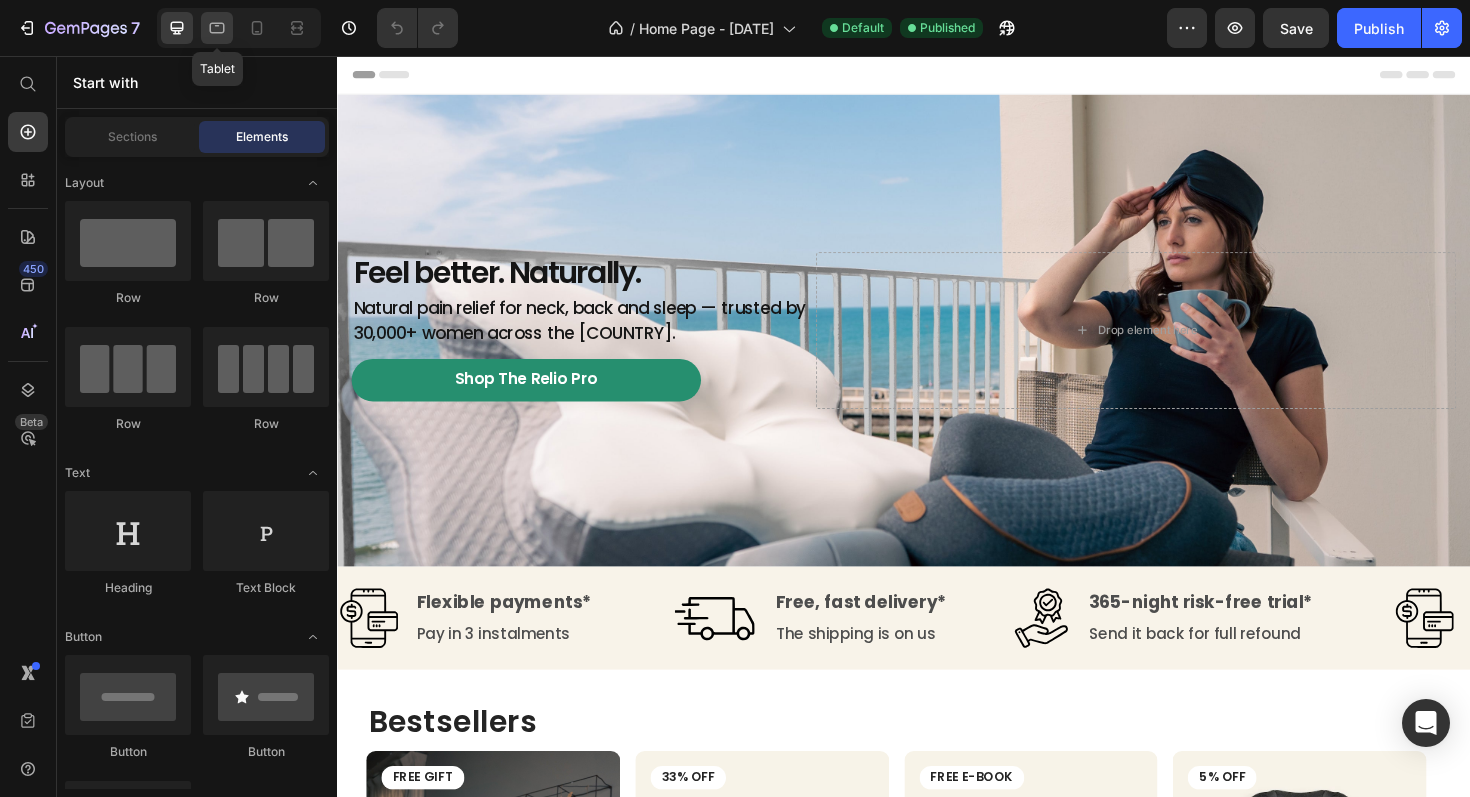 click 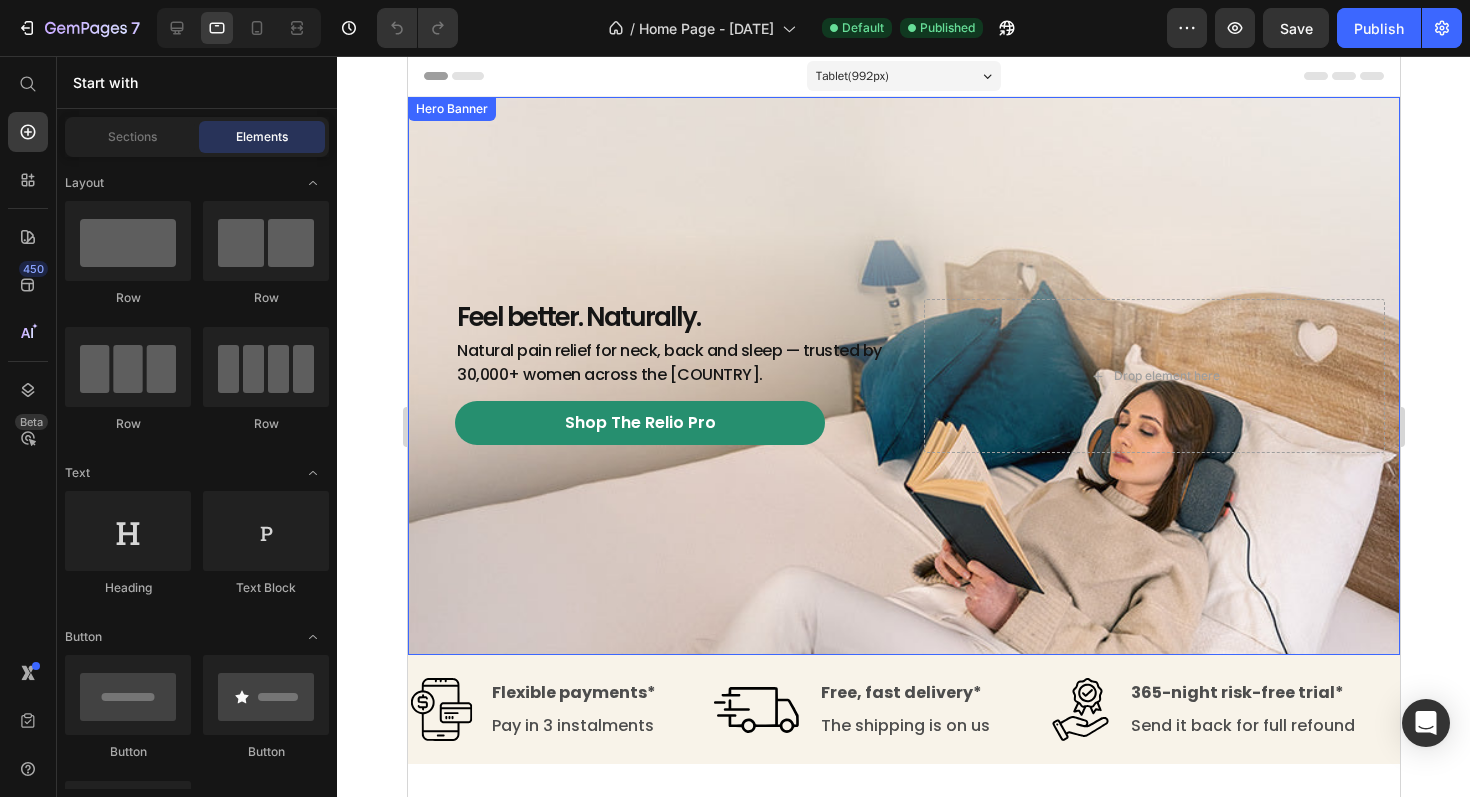 click at bounding box center [903, 376] 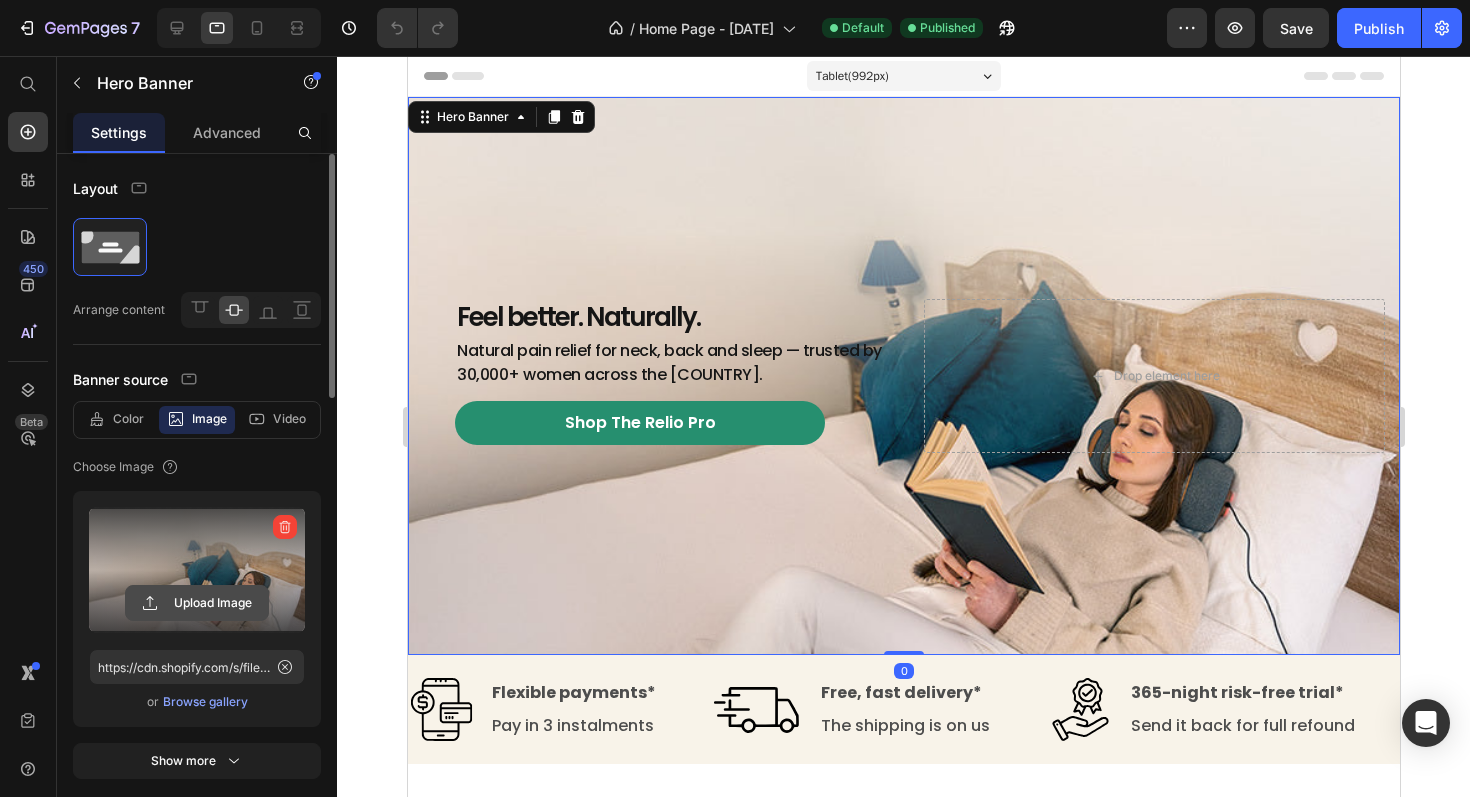 click on "Upload Image" at bounding box center (197, 603) 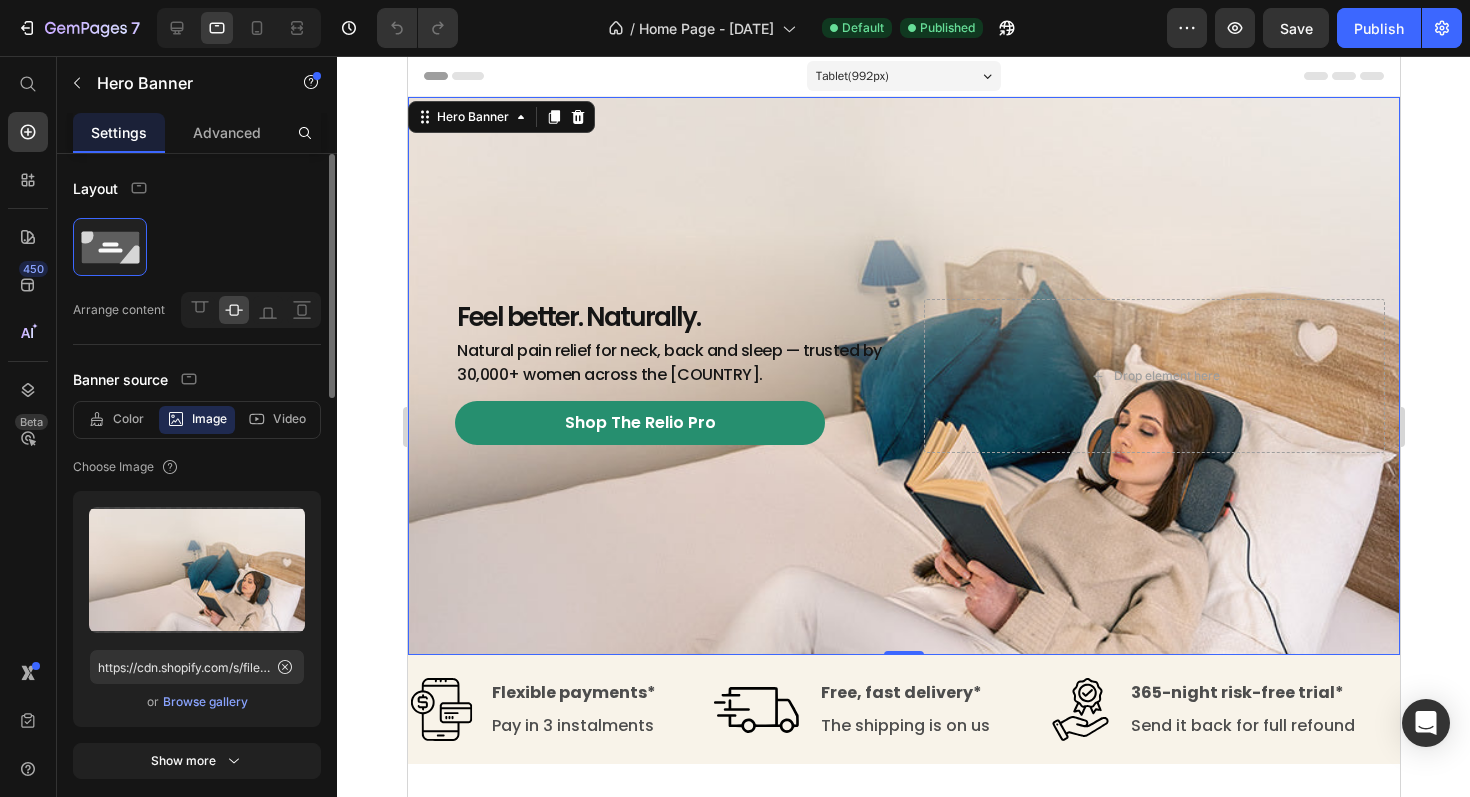 click on "Browse gallery" at bounding box center [205, 702] 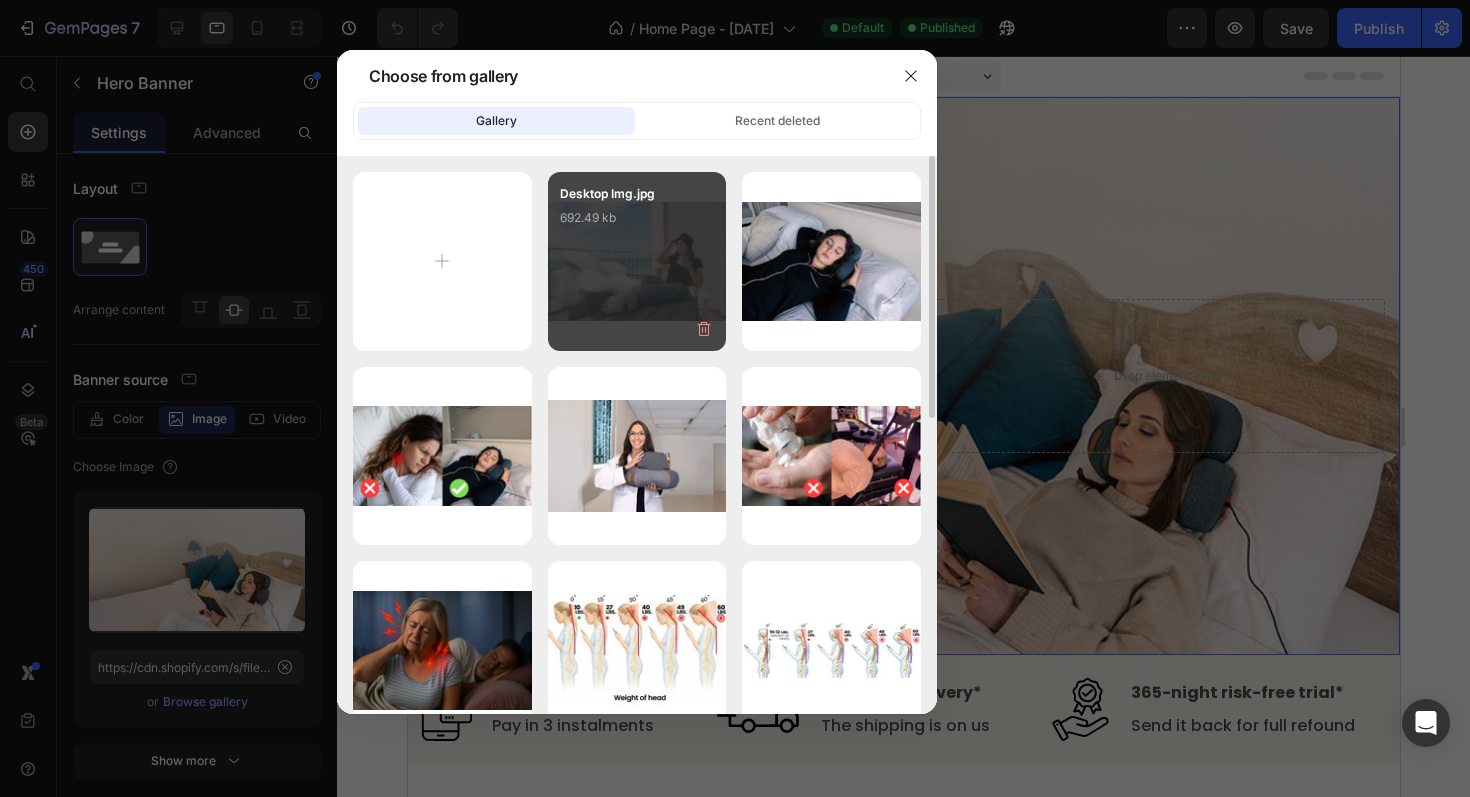 click on "Desktop Img.jpg [SIZE]" at bounding box center (637, 261) 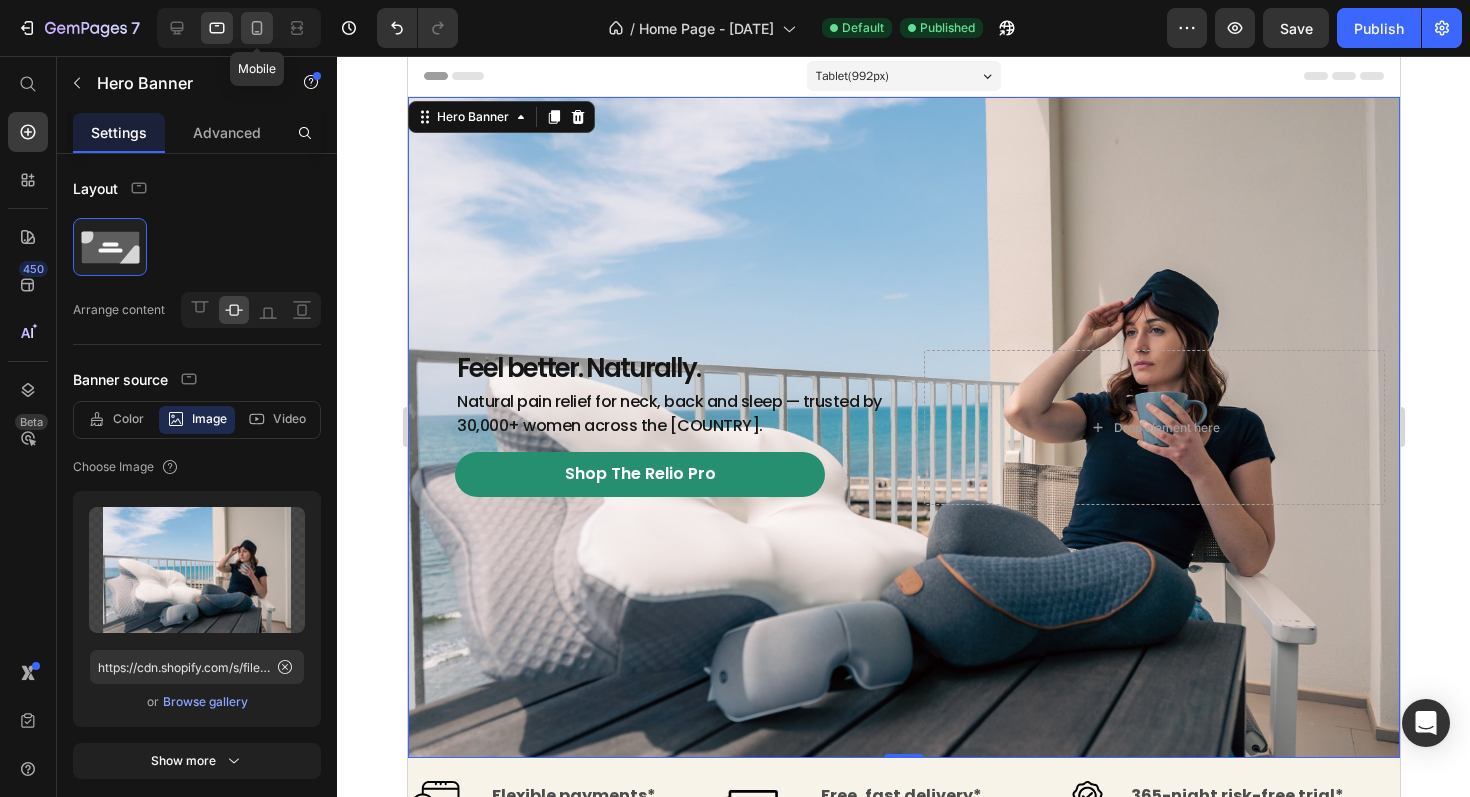 click 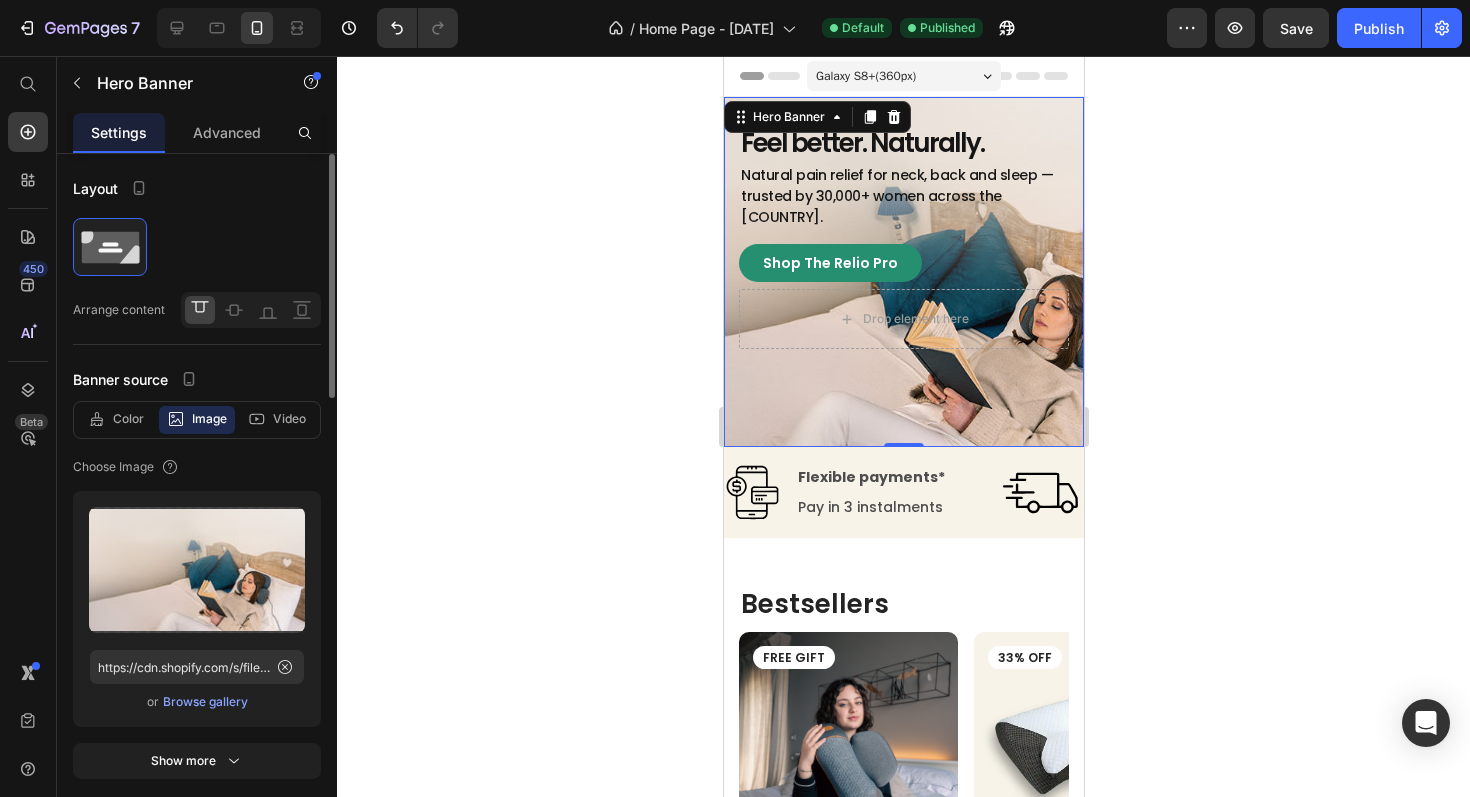 click on "Browse gallery" at bounding box center [205, 702] 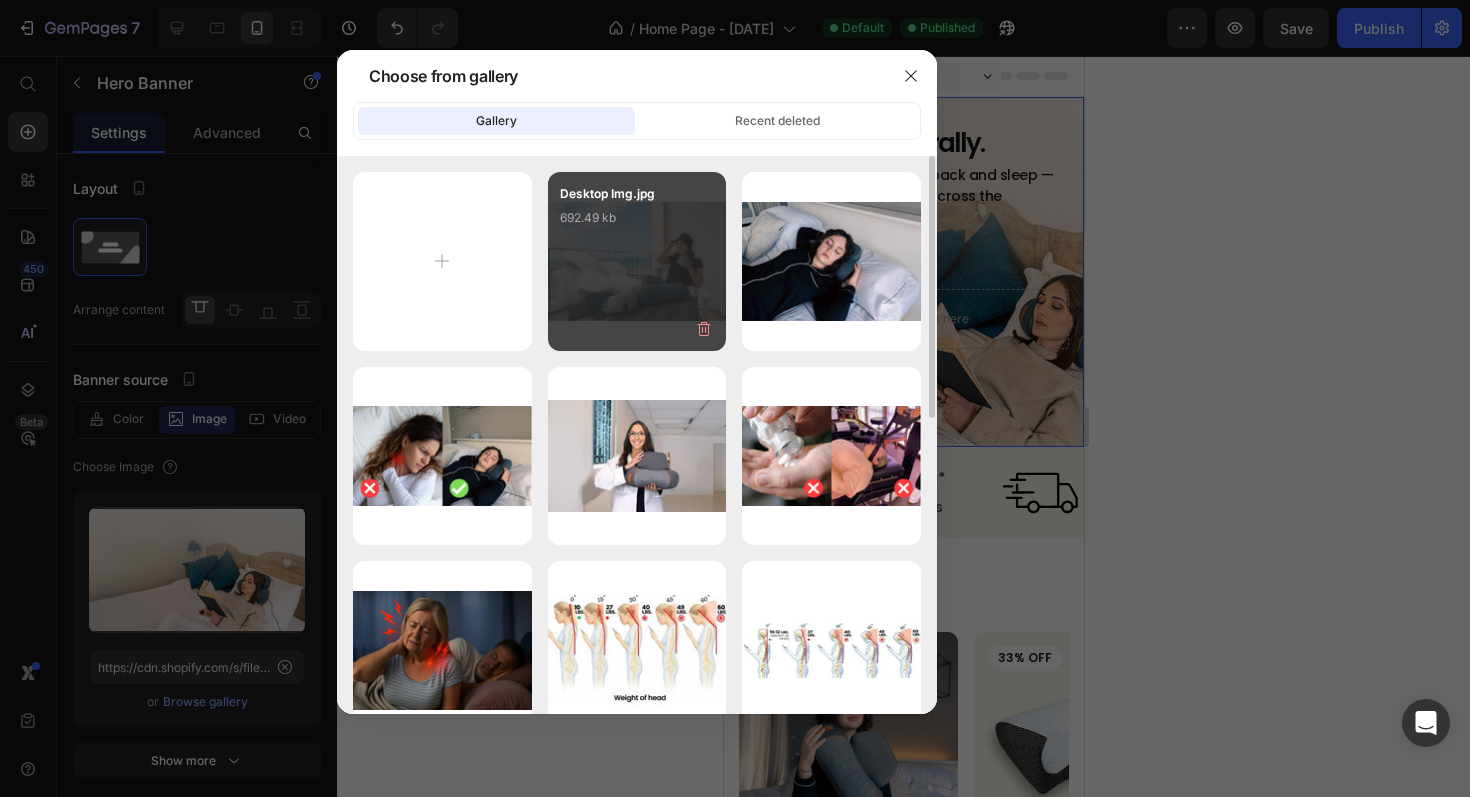 click on "Desktop Img.jpg [SIZE]" at bounding box center (637, 261) 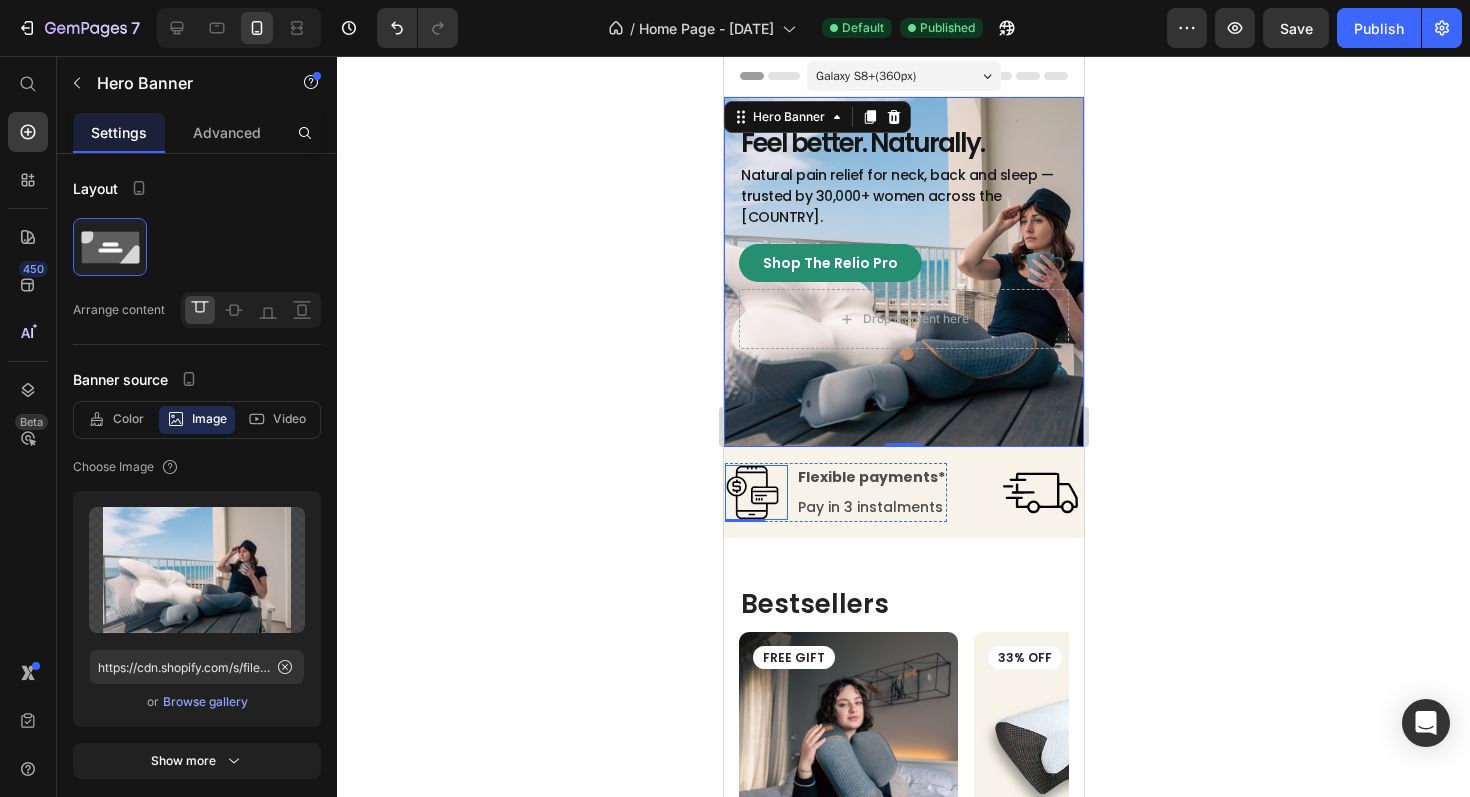 click on "Pay in 3 instalments" at bounding box center [870, 507] 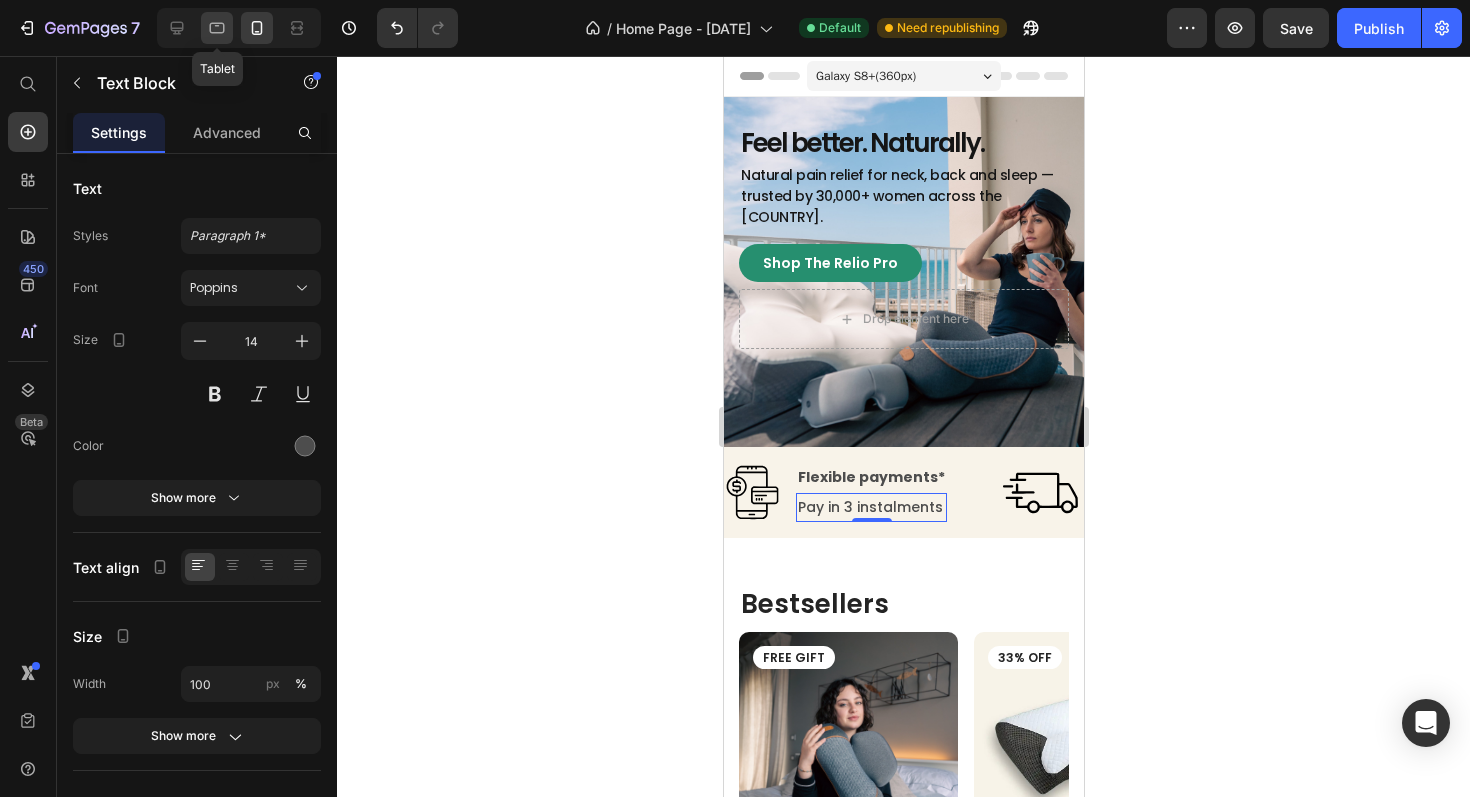 click 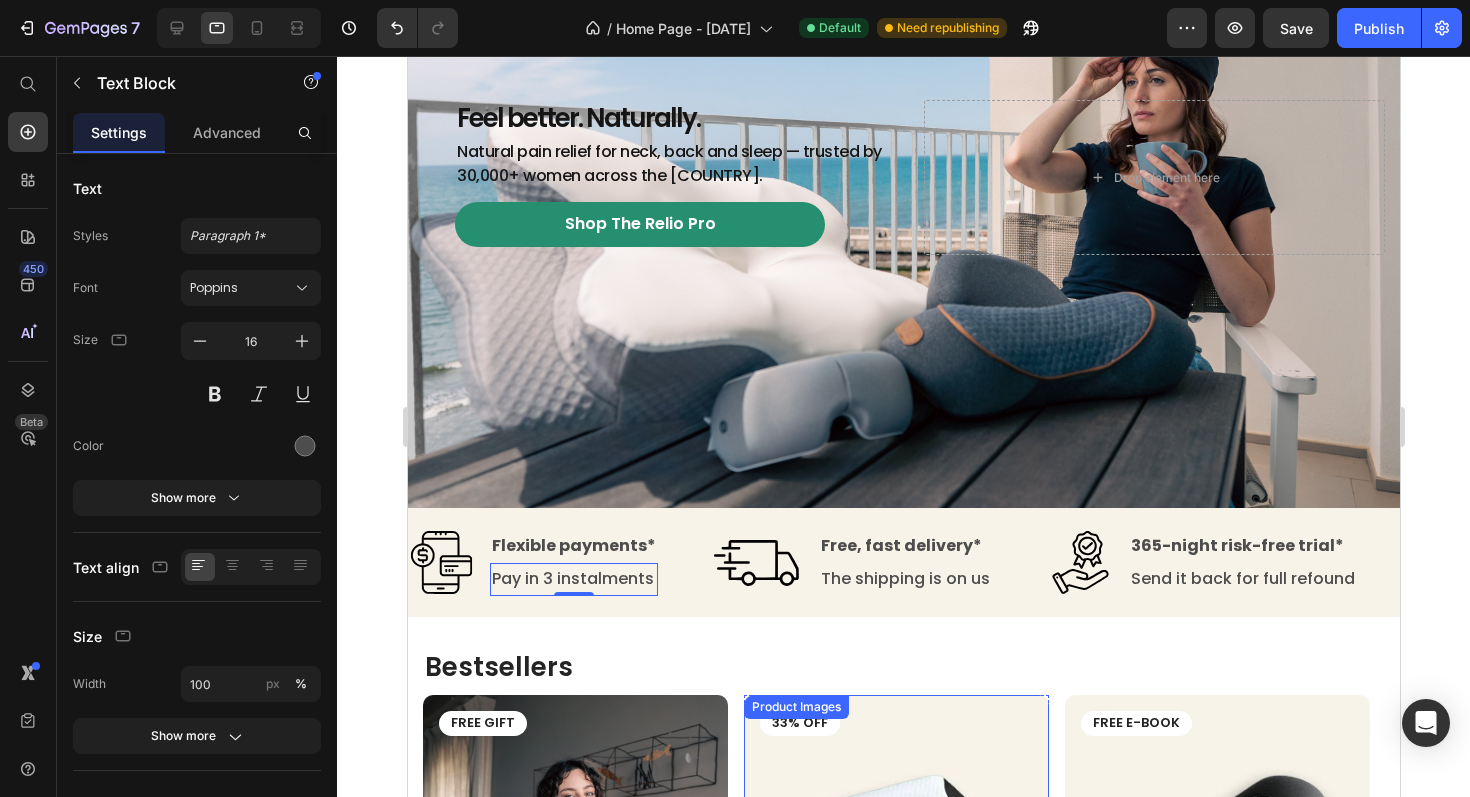 scroll, scrollTop: 106, scrollLeft: 0, axis: vertical 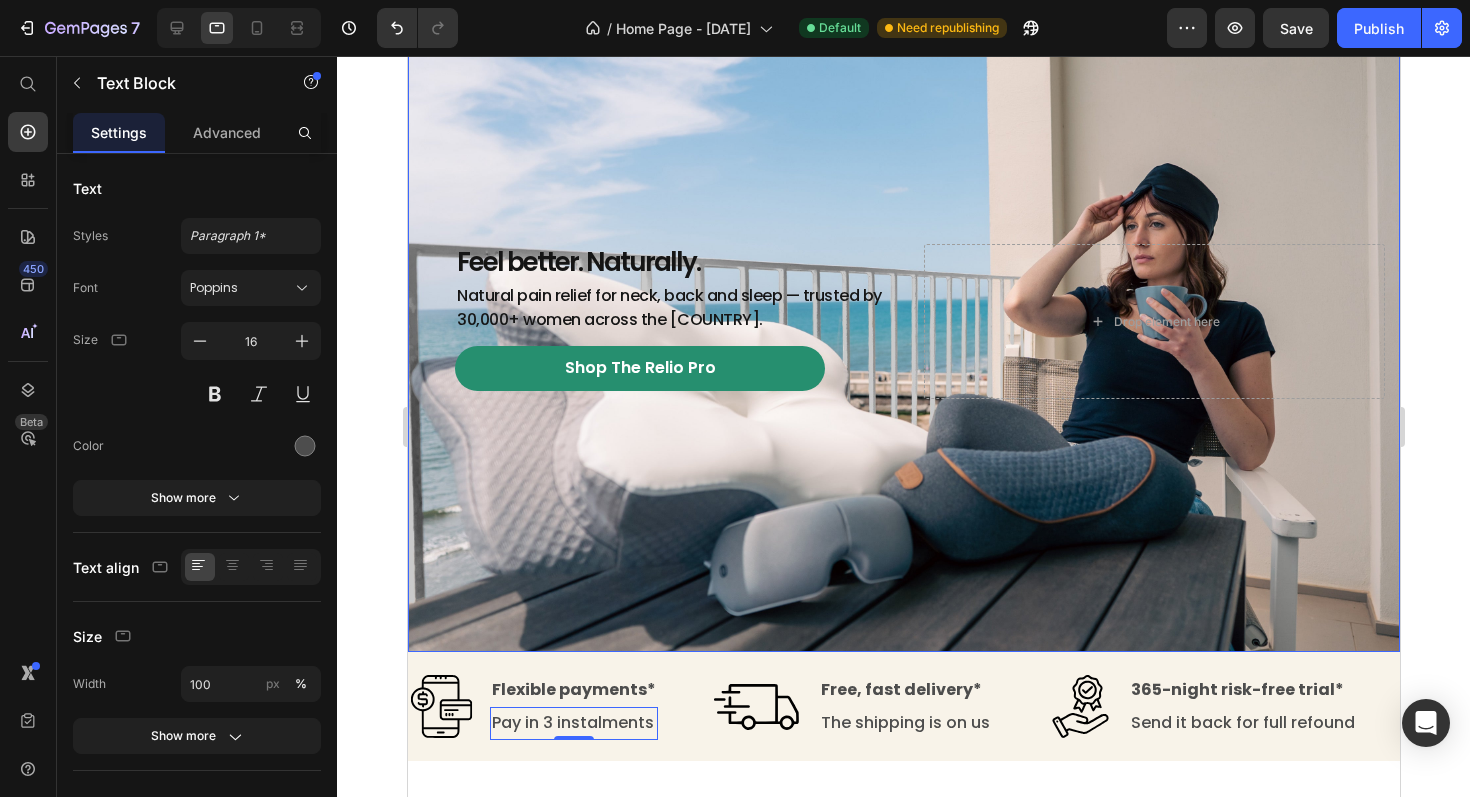 click at bounding box center [903, 321] 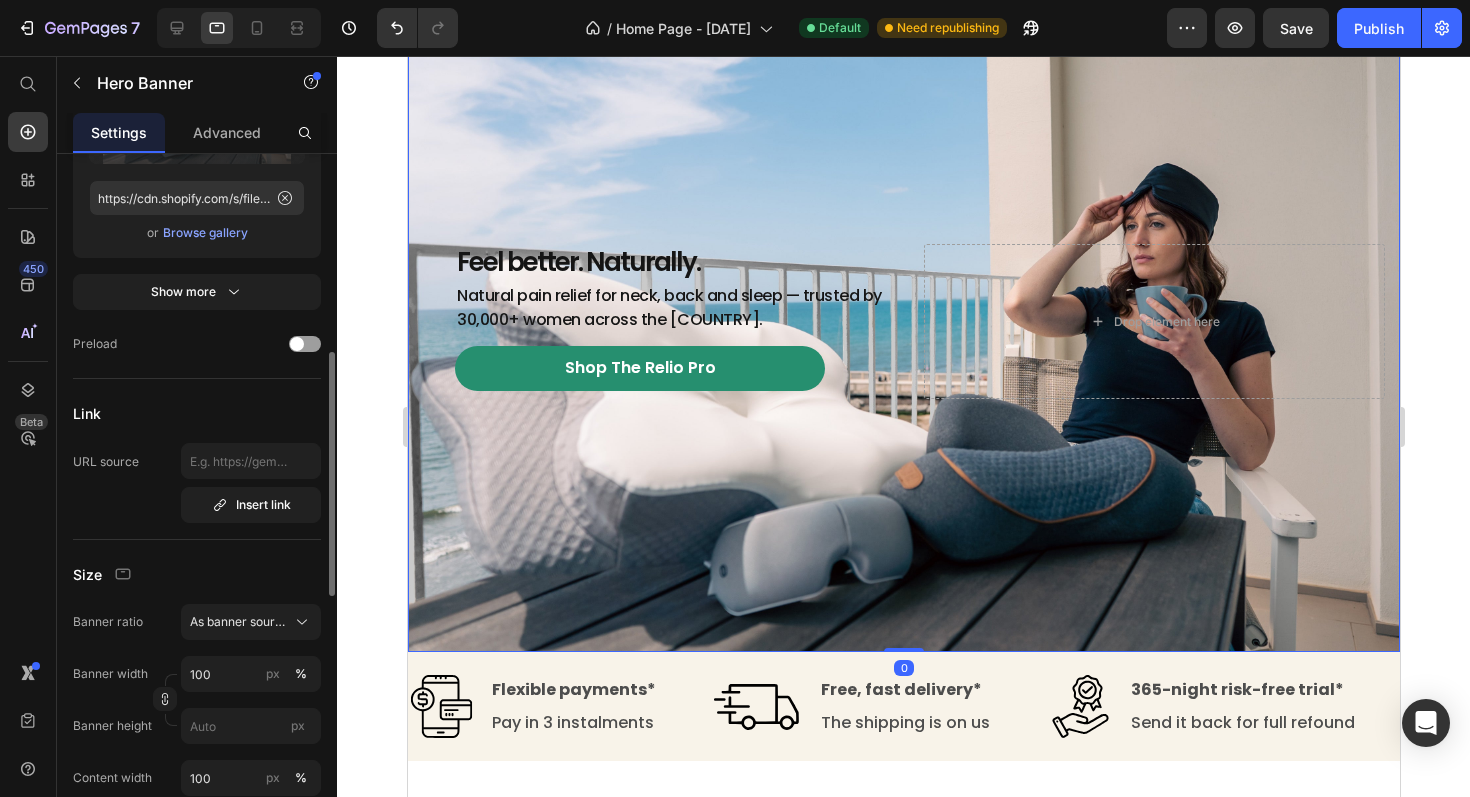 scroll, scrollTop: 494, scrollLeft: 0, axis: vertical 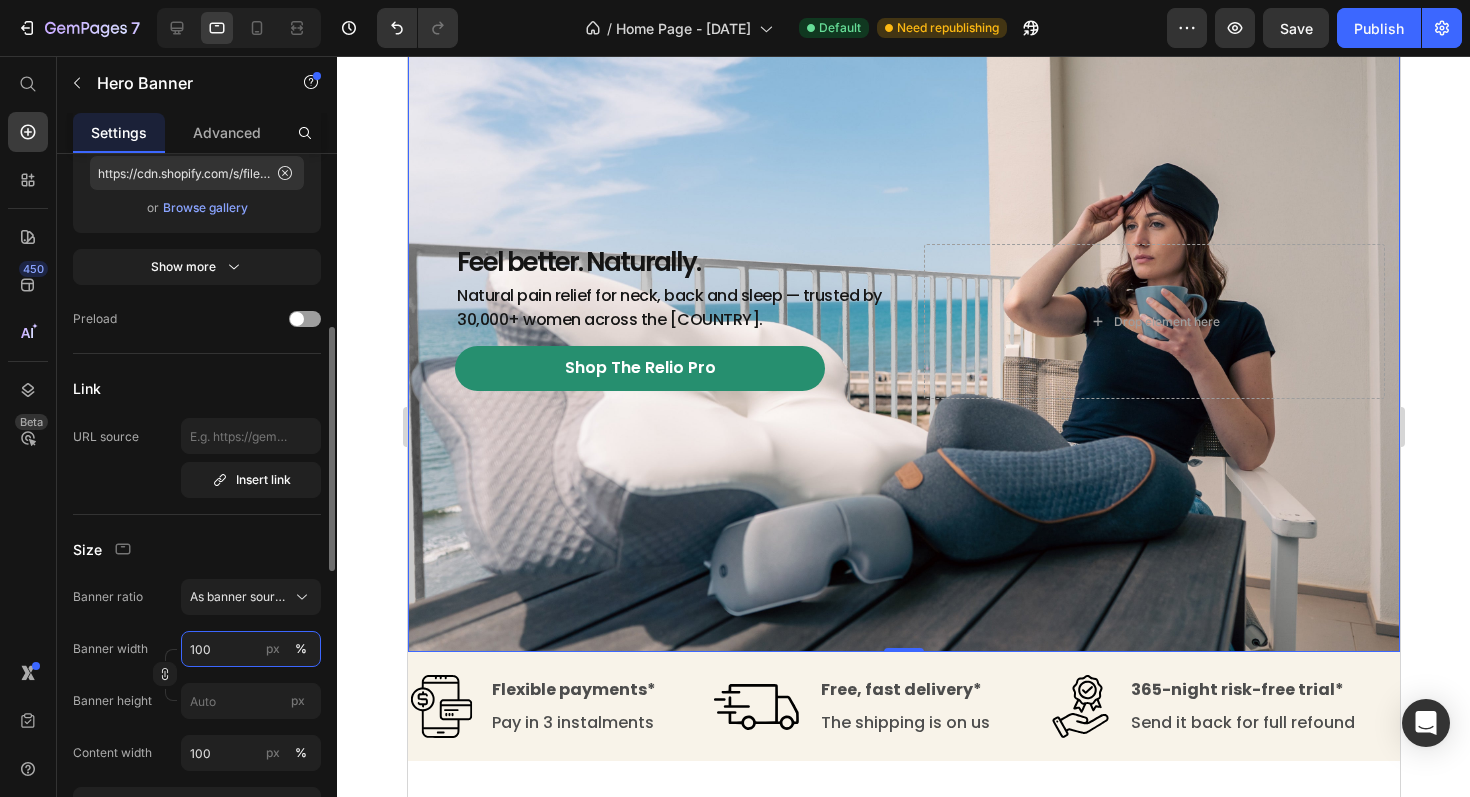 click on "100" at bounding box center [251, 649] 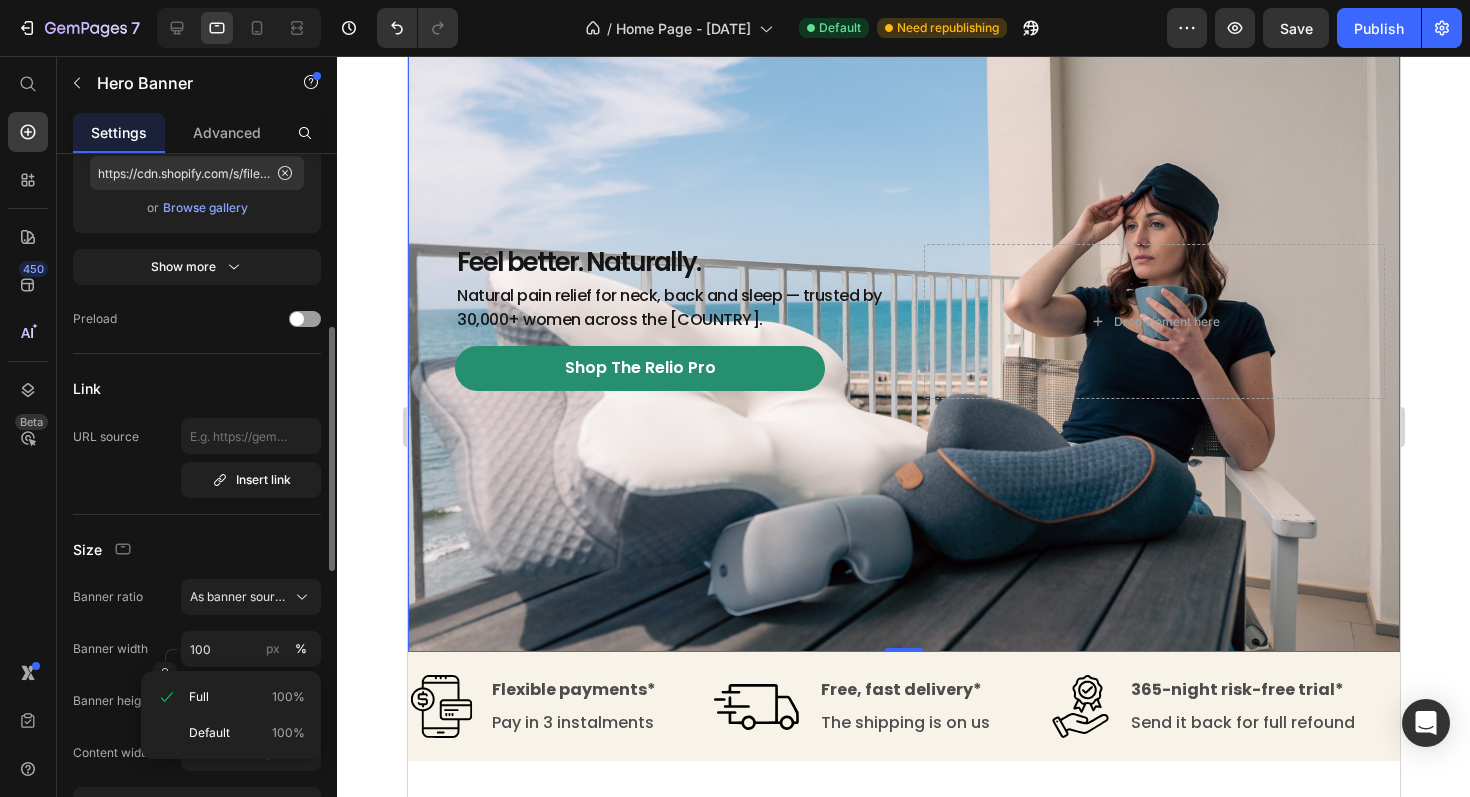 click on "Layout Arrange content
Banner source Color Image Video  Choose Image  Upload Image https://cdn.shopify.com/s/files/1/0901/3195/6085/files/gempages_552799433117402090-6e638f71-13d0-4181-9059-f252dce5901c.jpg  or   Browse gallery  Show more Preload Link URL source  Insert link  Size Banner ratio As banner source Banner width 100 px % Banner height px Content width 100 px % Show more Shape Border Corner Shadow Overlay Zoom when hover Parallax scrolling SEO Alt text Image title" at bounding box center (197, 611) 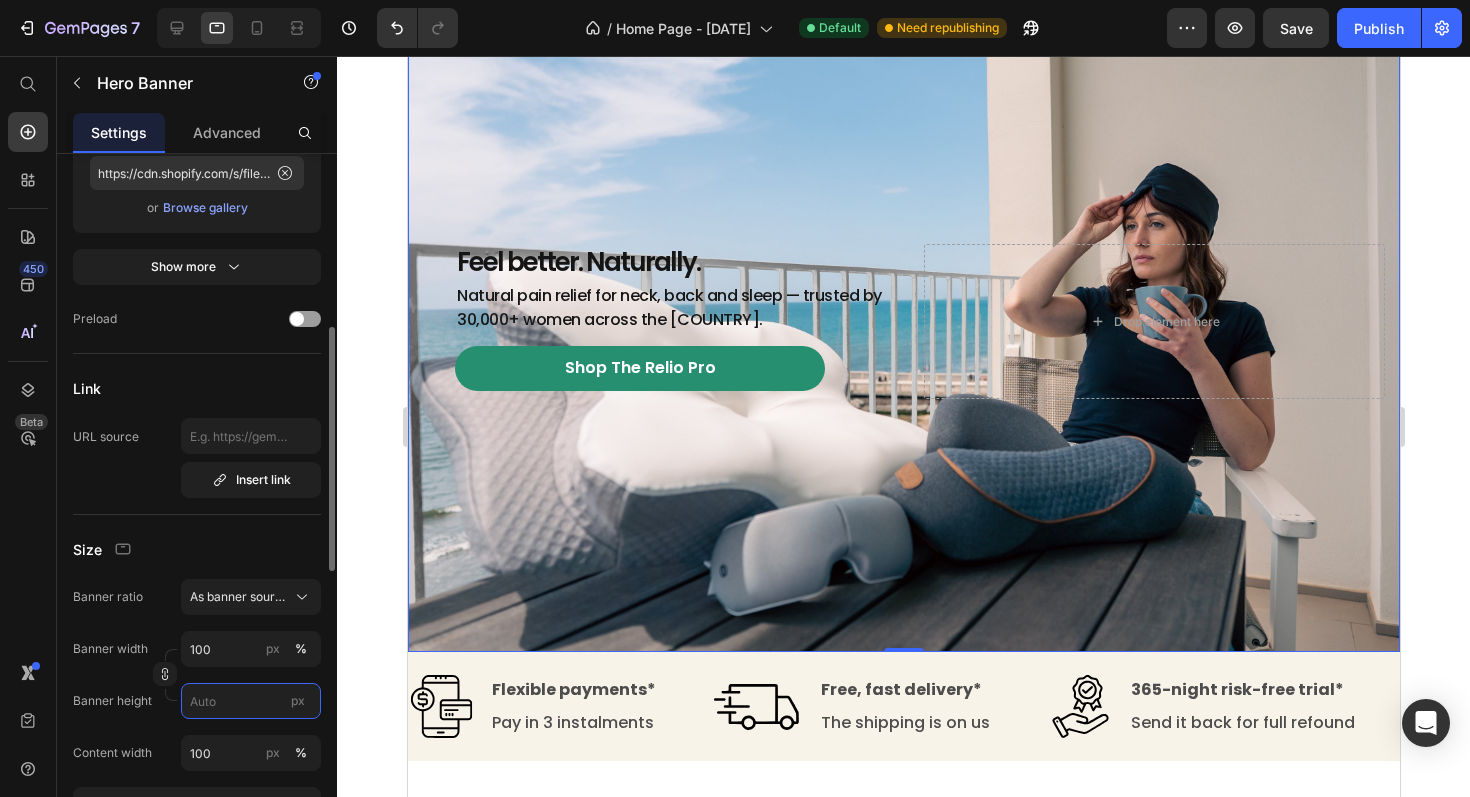 click on "px" at bounding box center (251, 701) 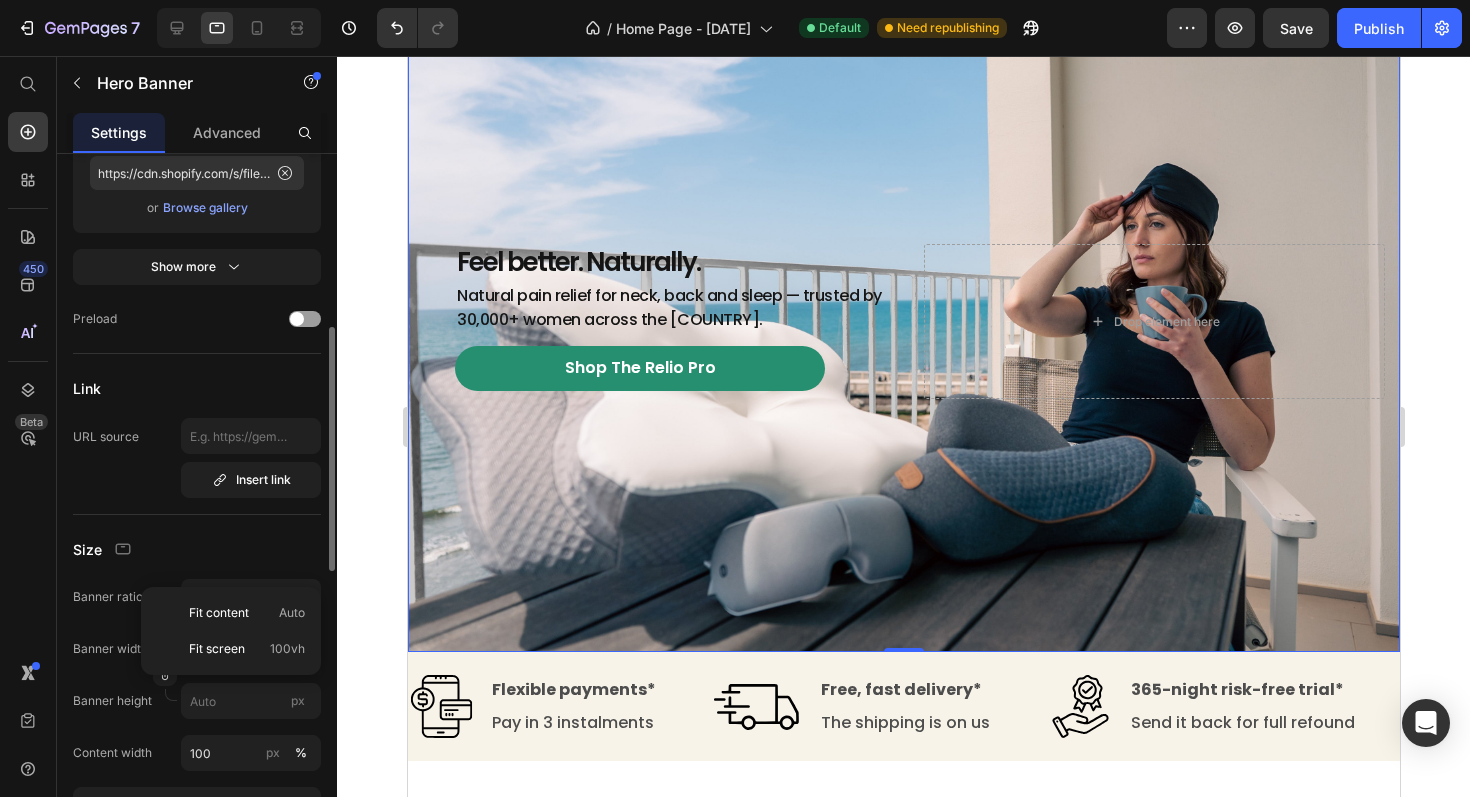 click on "Size" at bounding box center [197, 549] 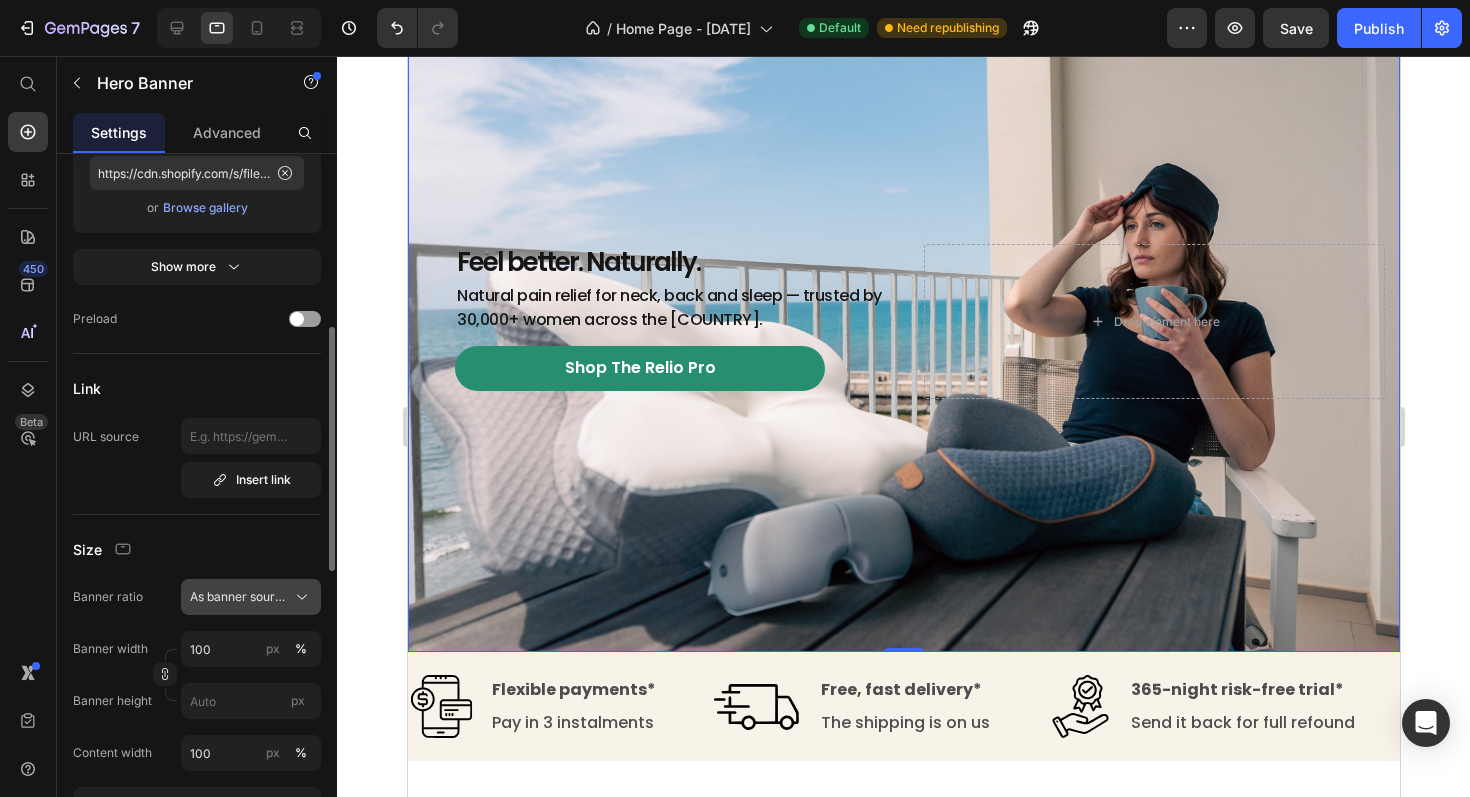 click on "As banner source" at bounding box center [251, 597] 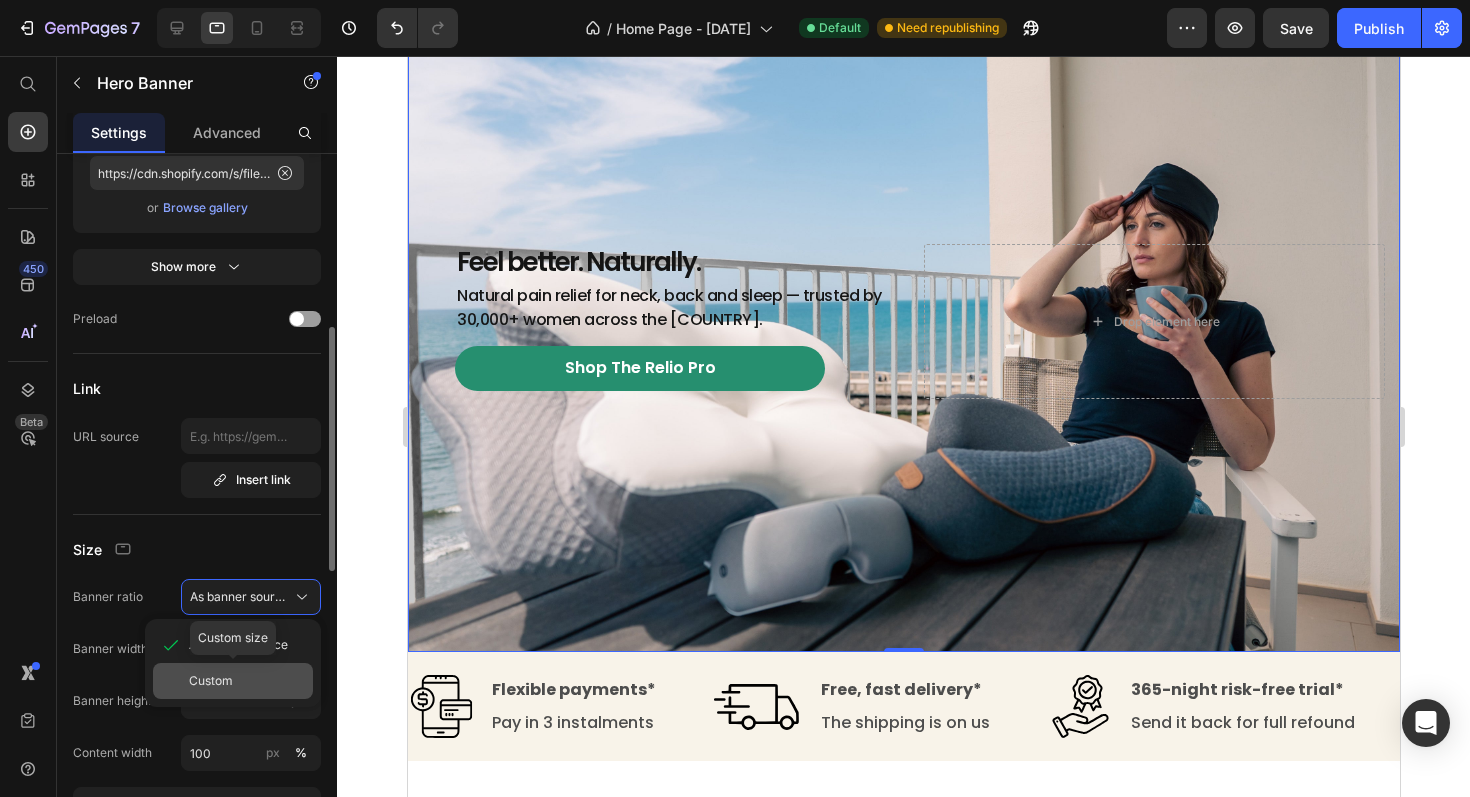 click on "Custom" at bounding box center (247, 681) 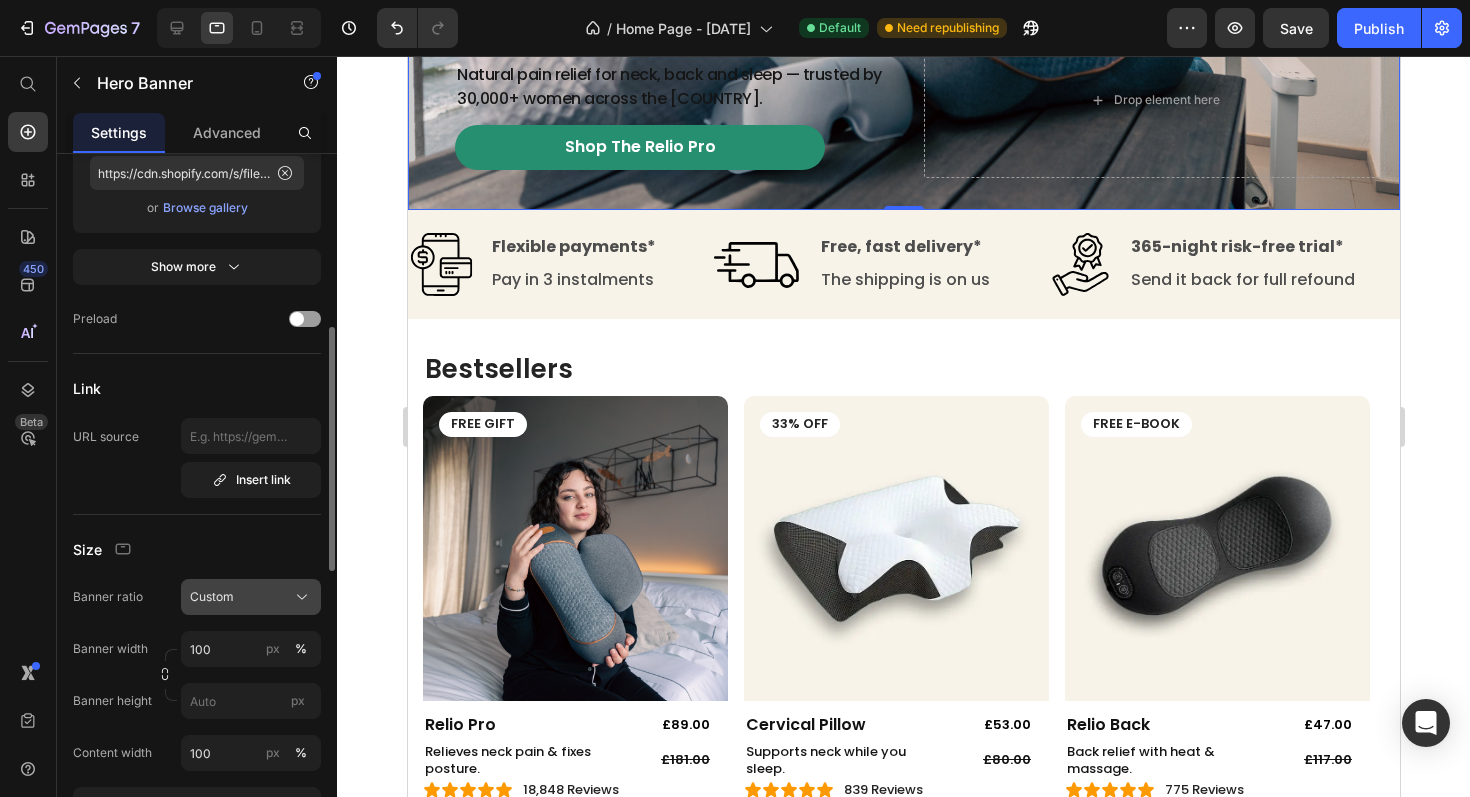click on "Custom" 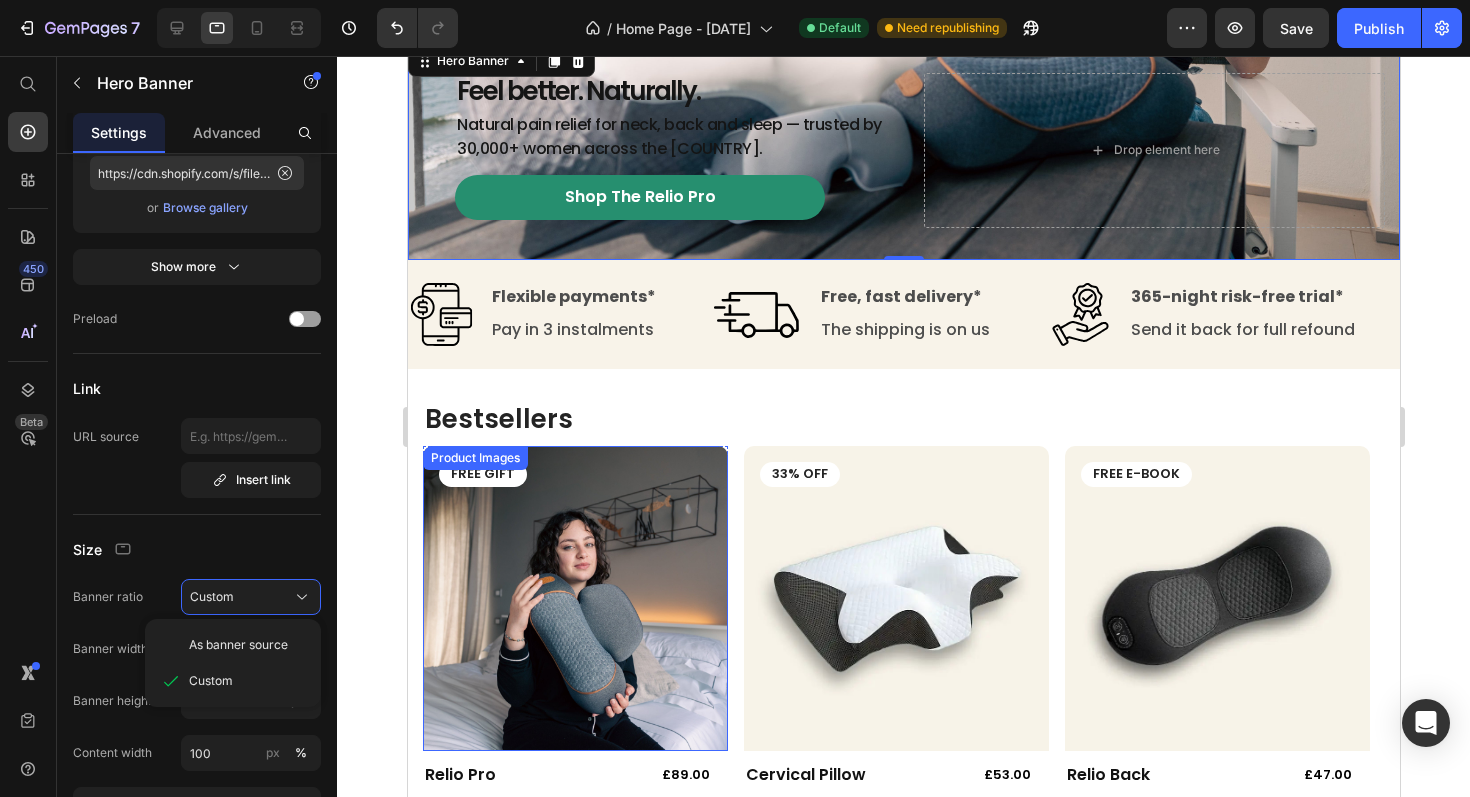 scroll, scrollTop: 0, scrollLeft: 0, axis: both 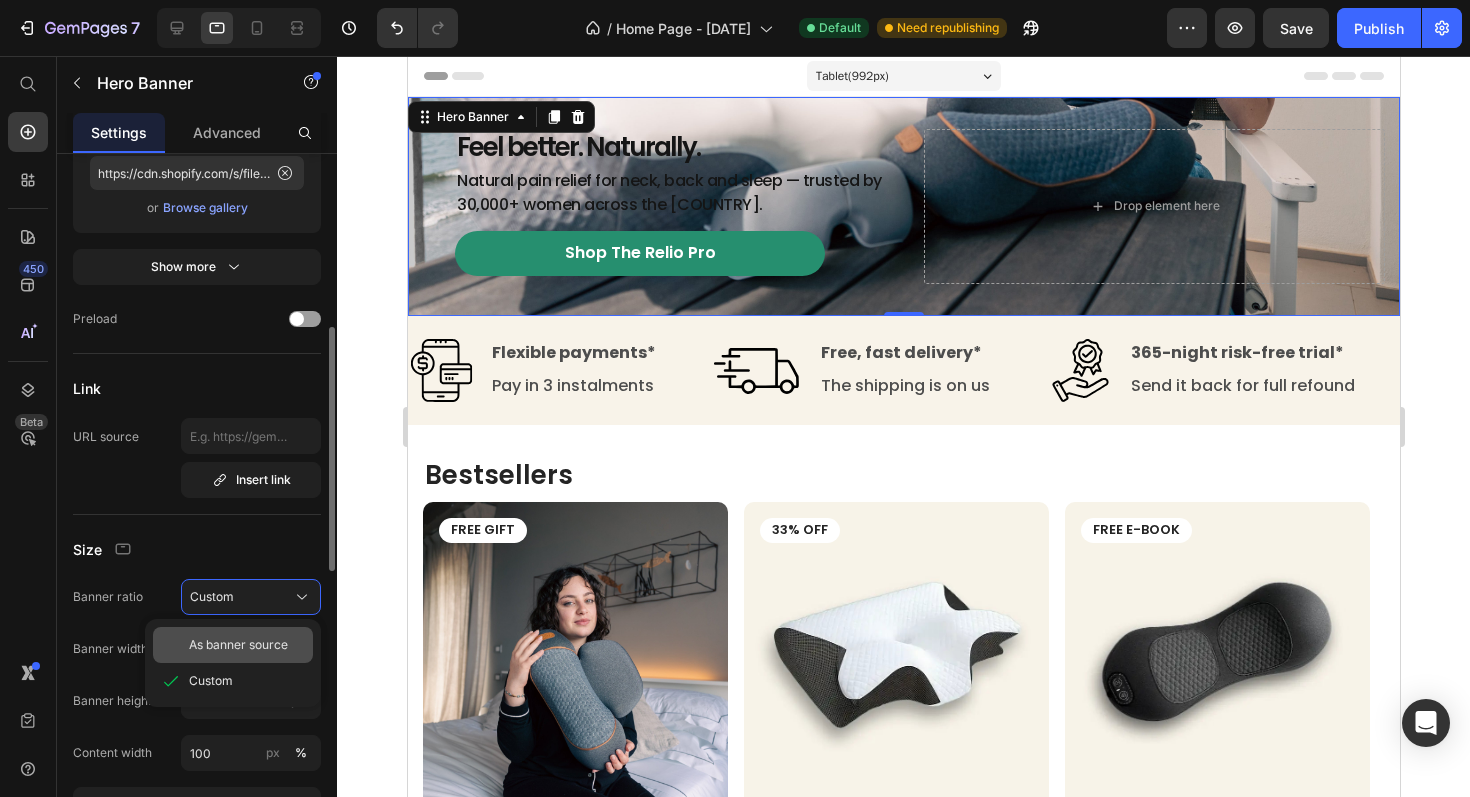 click on "As banner source" 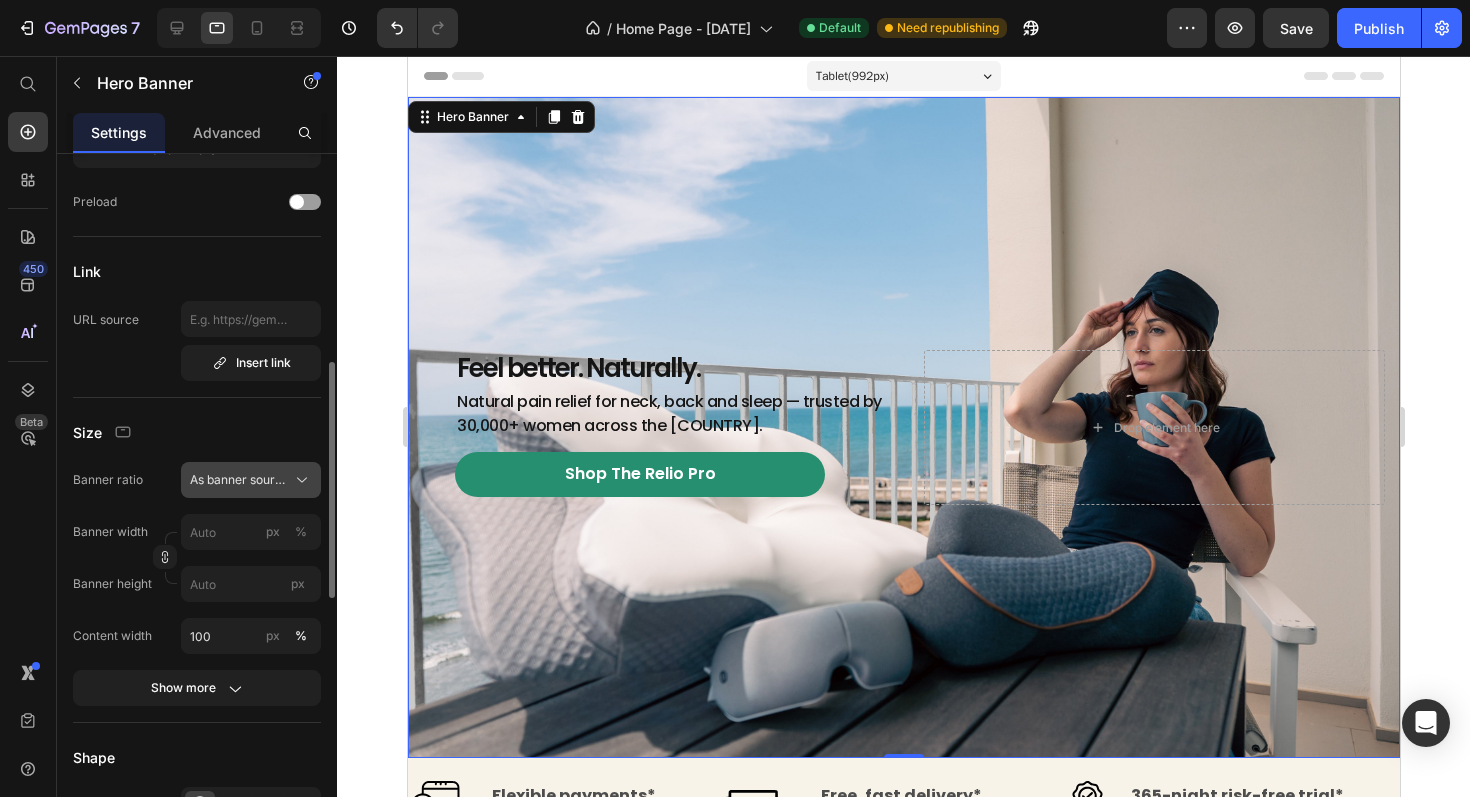 scroll, scrollTop: 612, scrollLeft: 0, axis: vertical 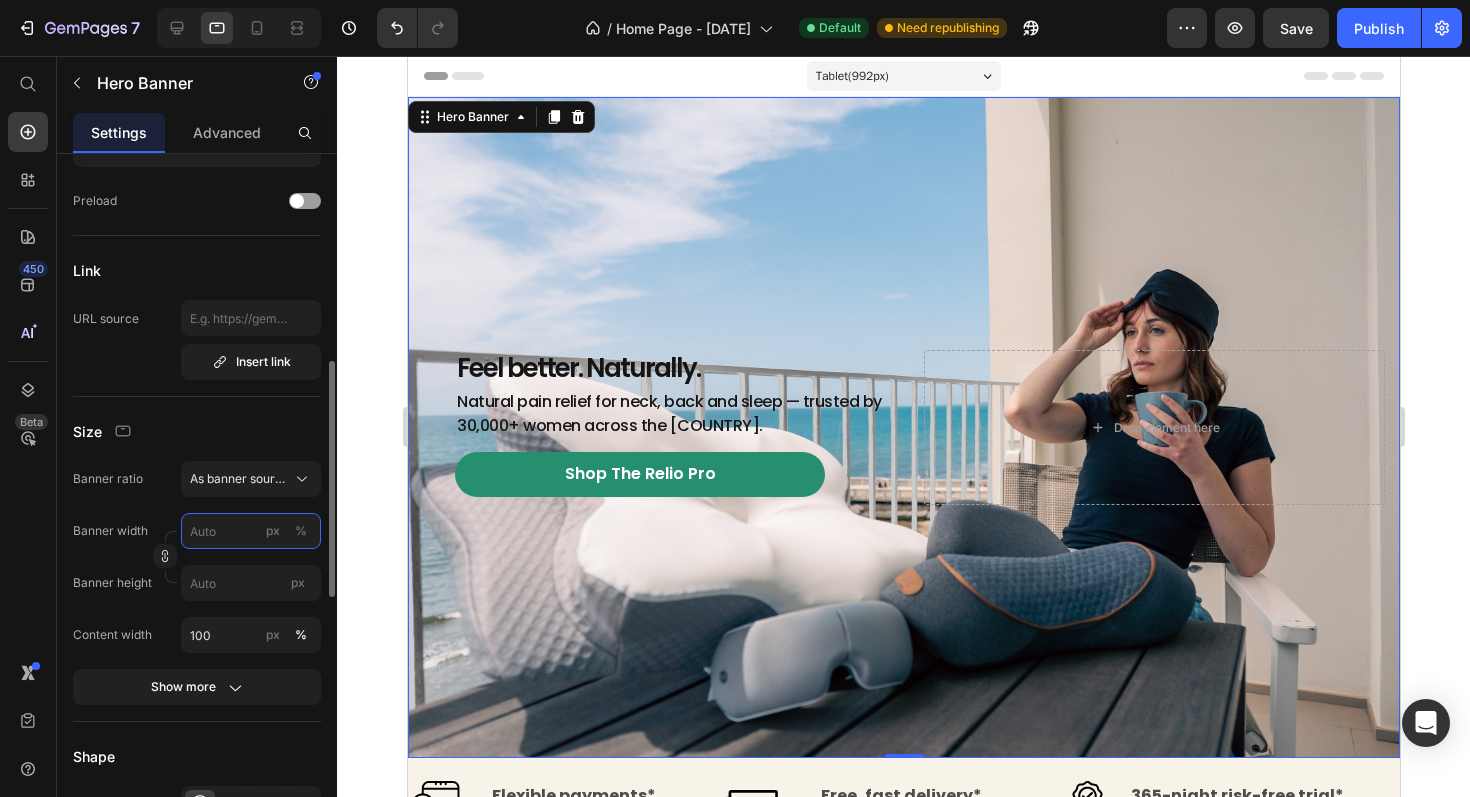 click on "px %" at bounding box center (251, 531) 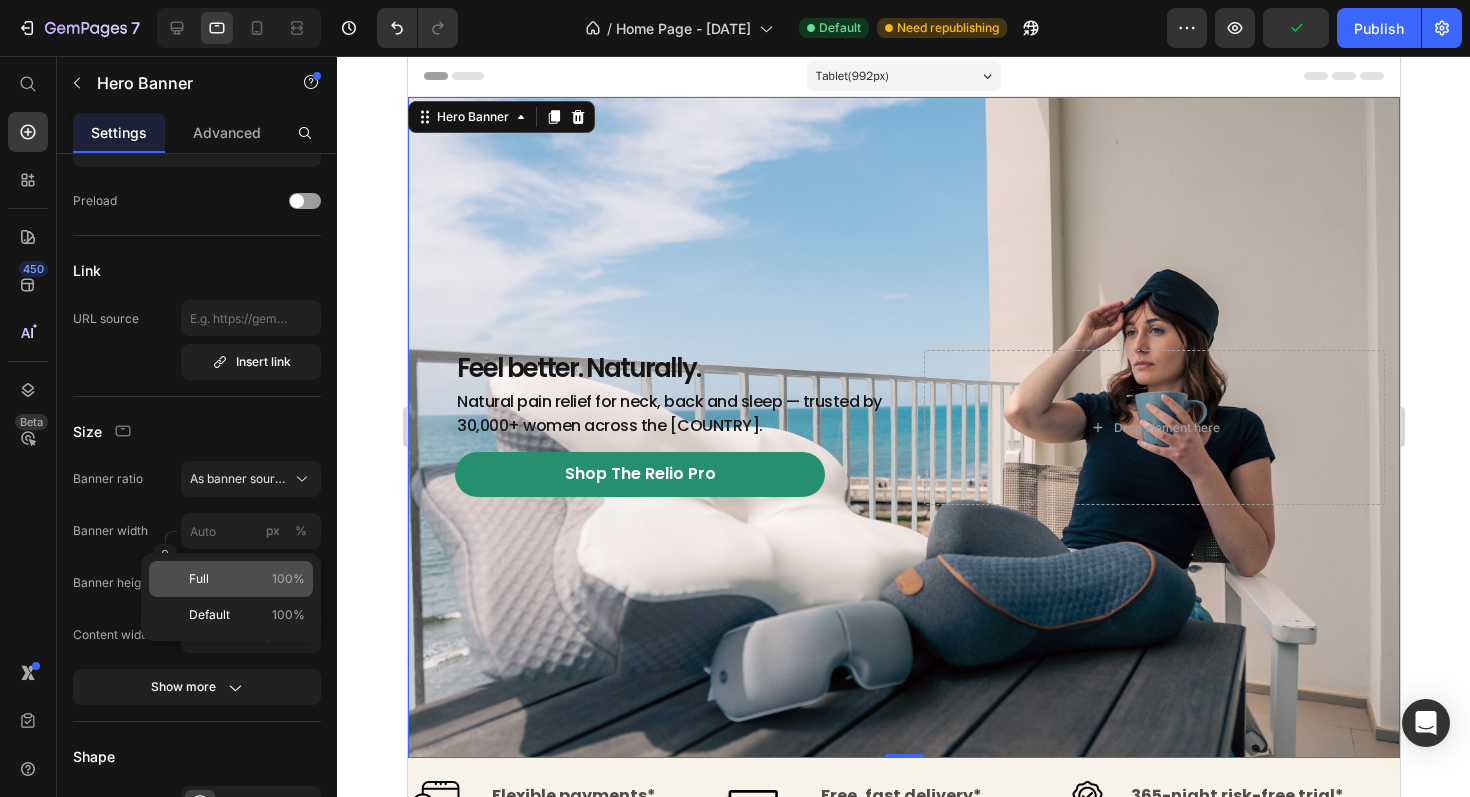 click on "Full 100%" at bounding box center (247, 579) 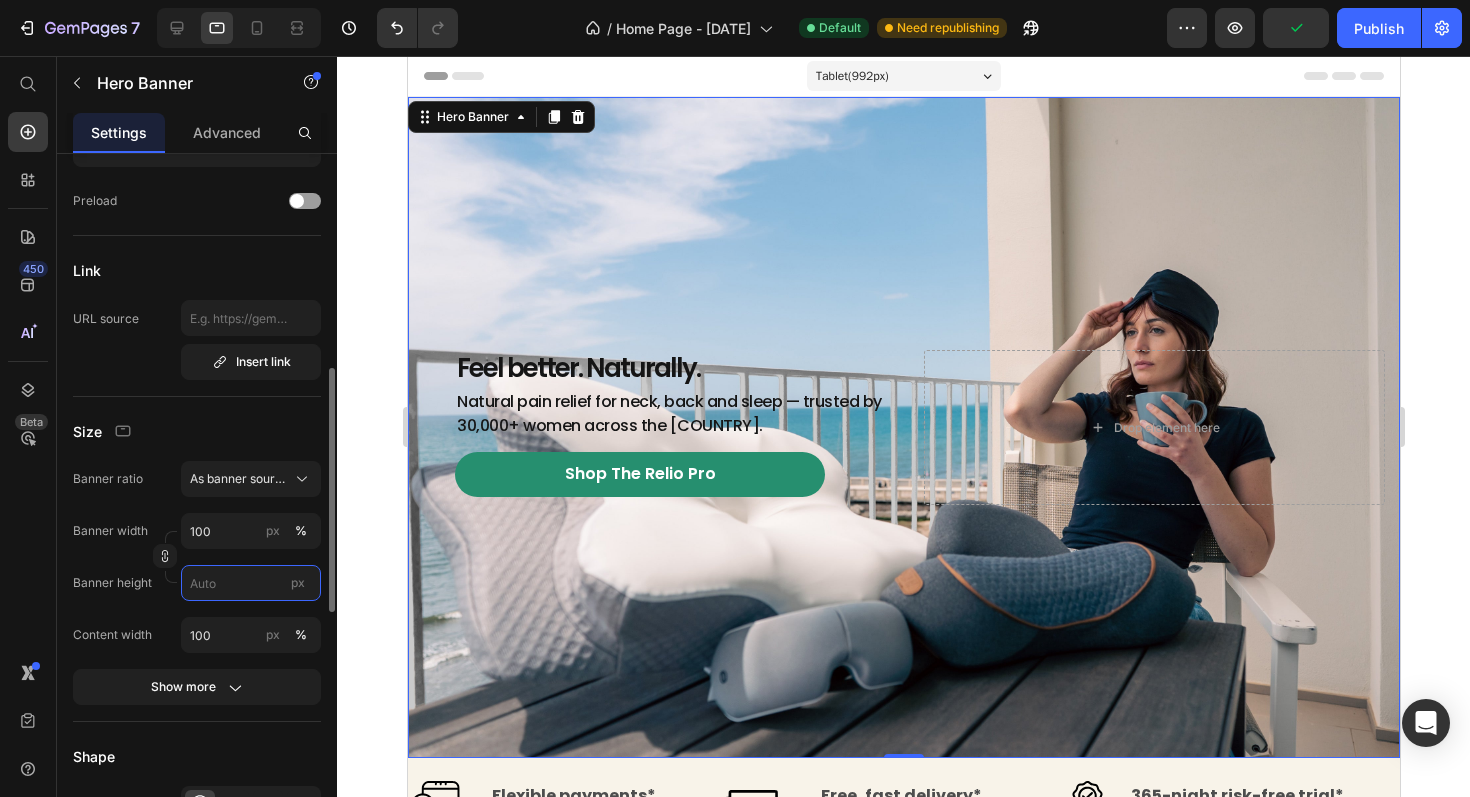 click on "px" at bounding box center (251, 583) 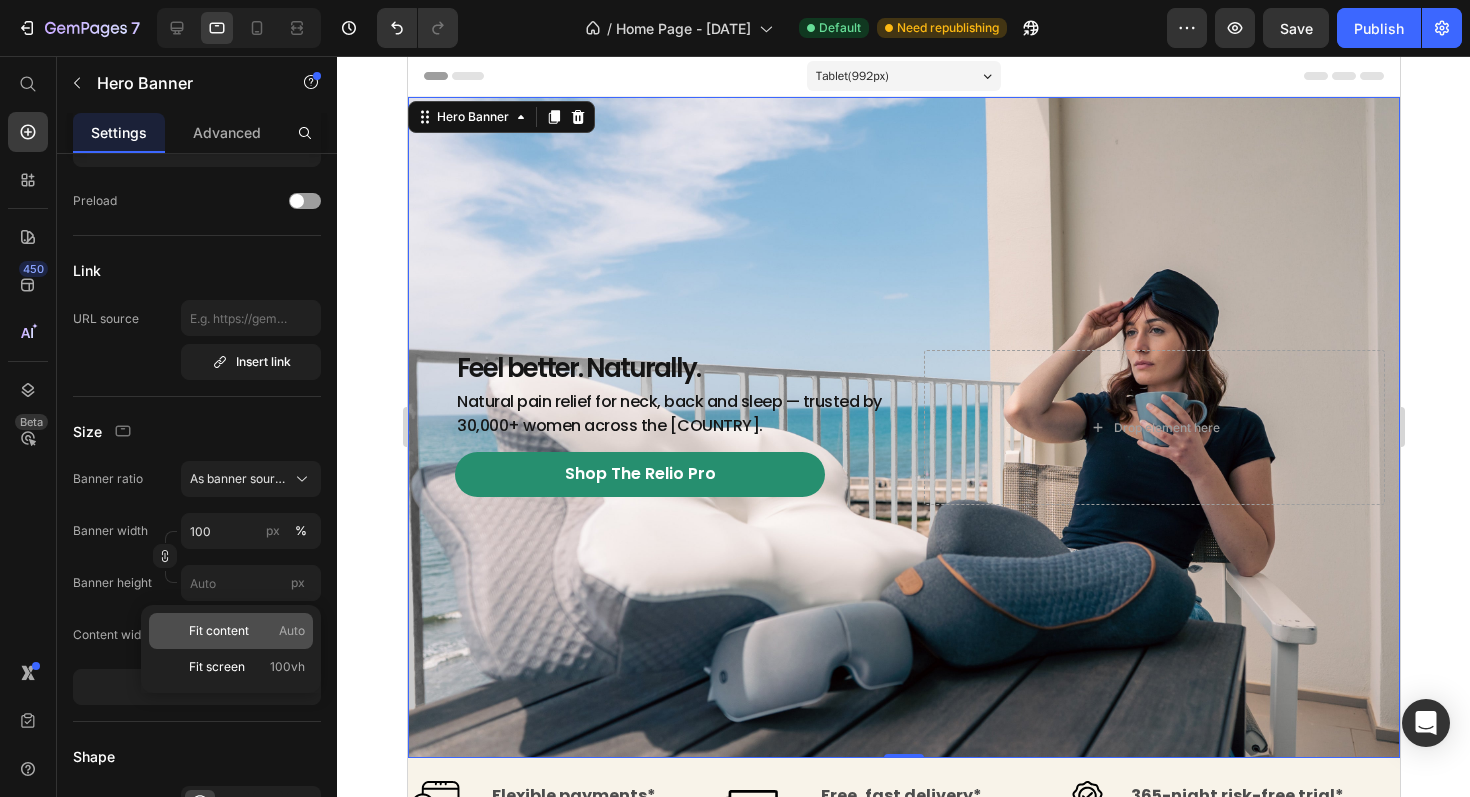 click on "Fit content" at bounding box center (219, 631) 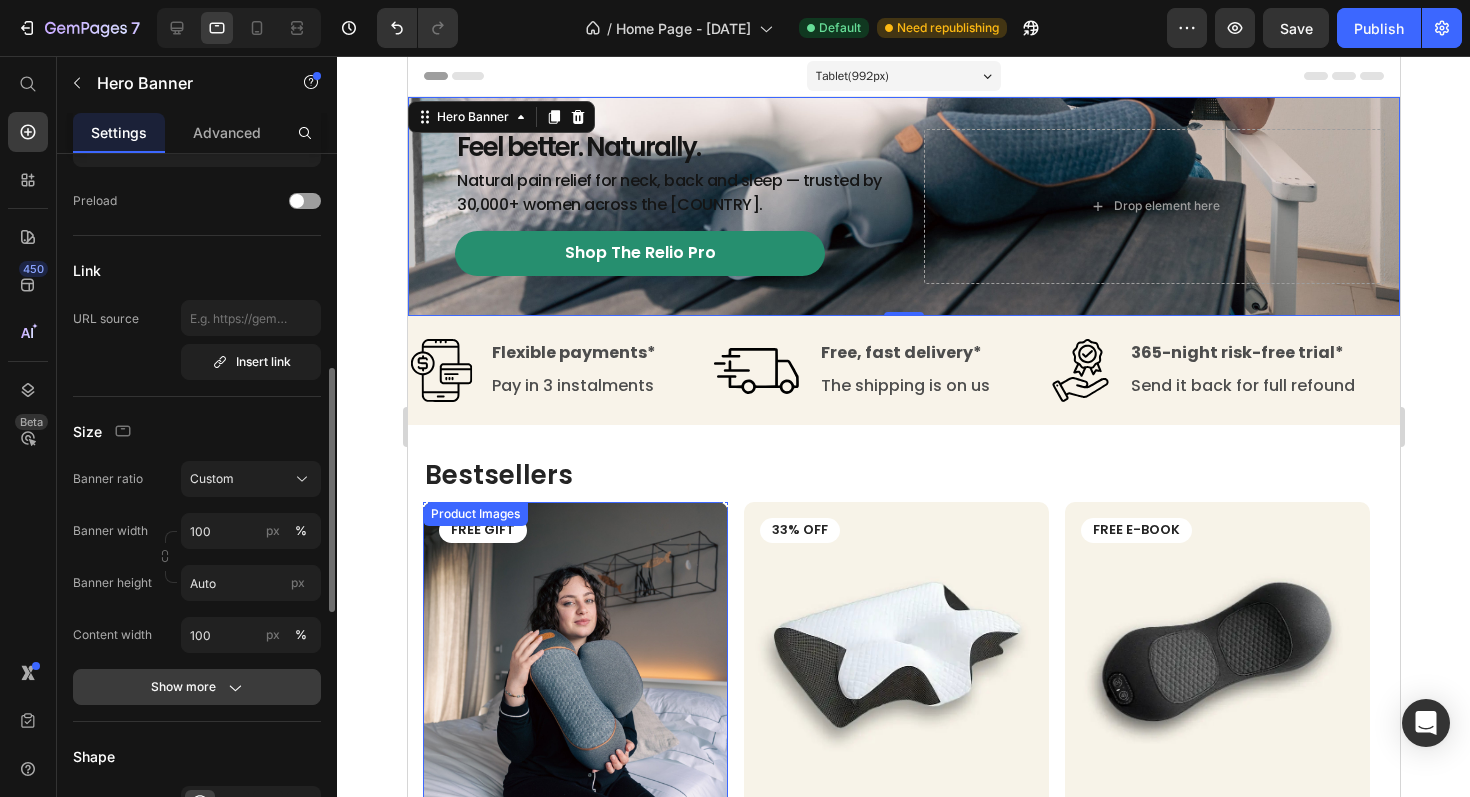click on "Show more" at bounding box center (197, 687) 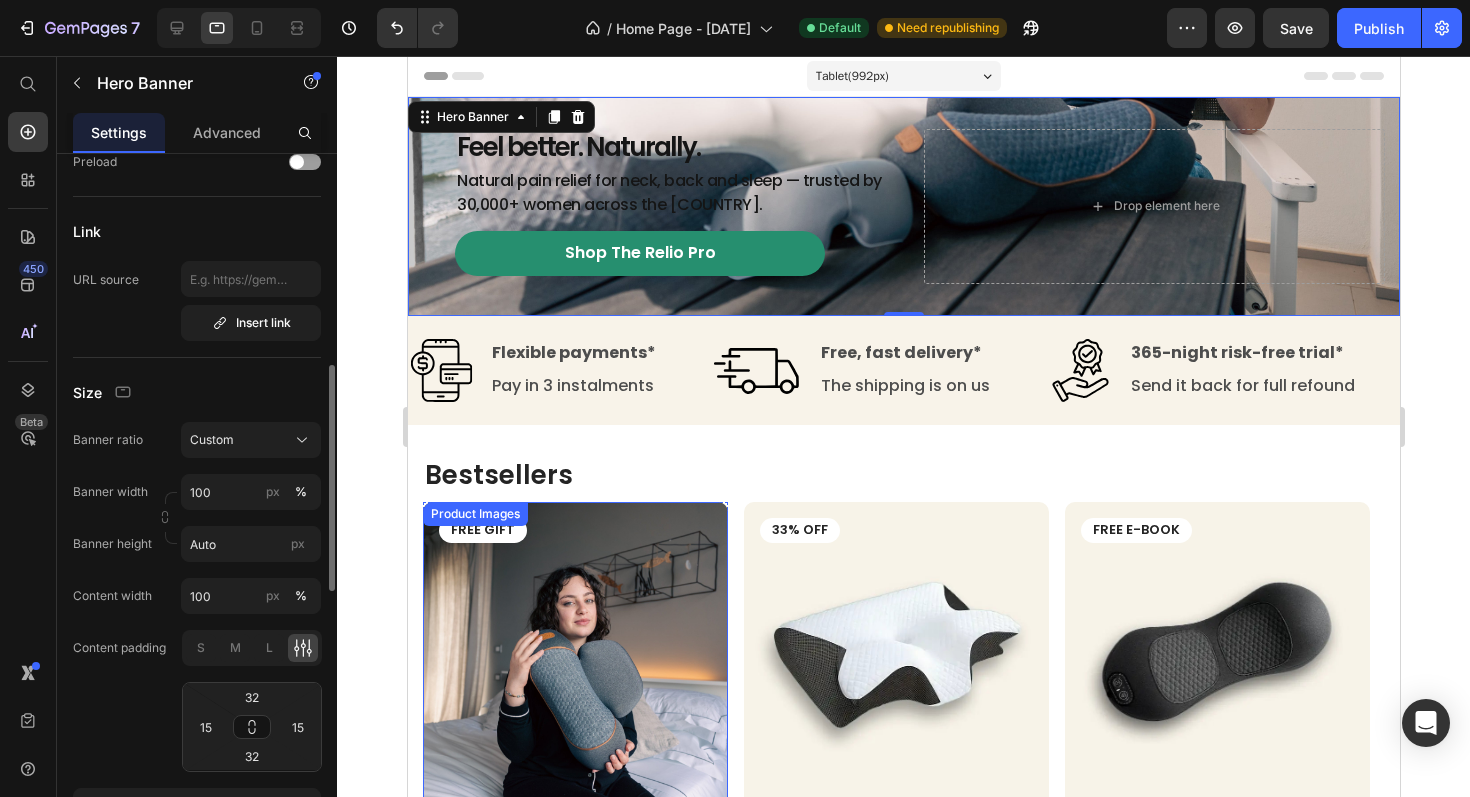 scroll, scrollTop: 589, scrollLeft: 0, axis: vertical 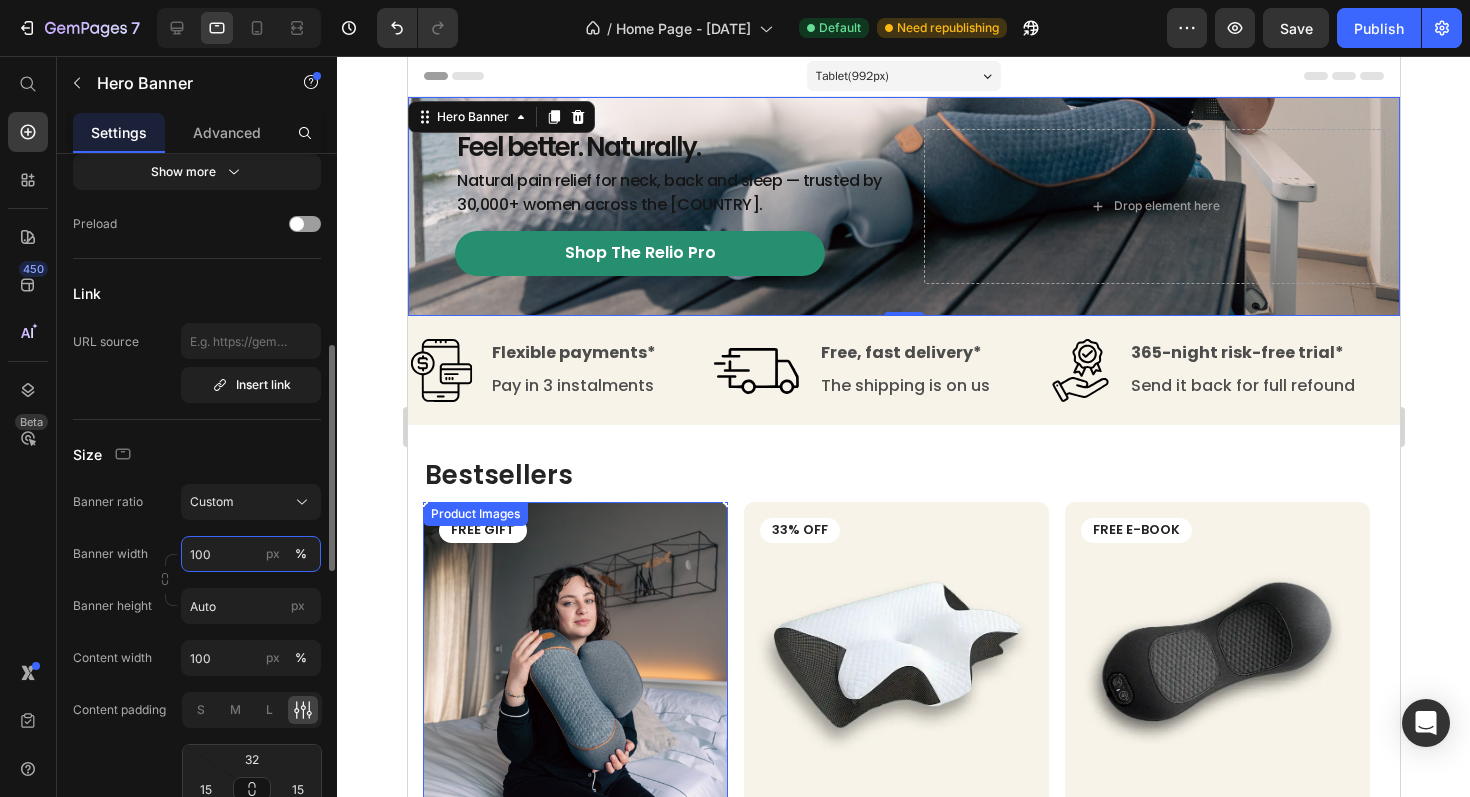 click on "100" at bounding box center (251, 554) 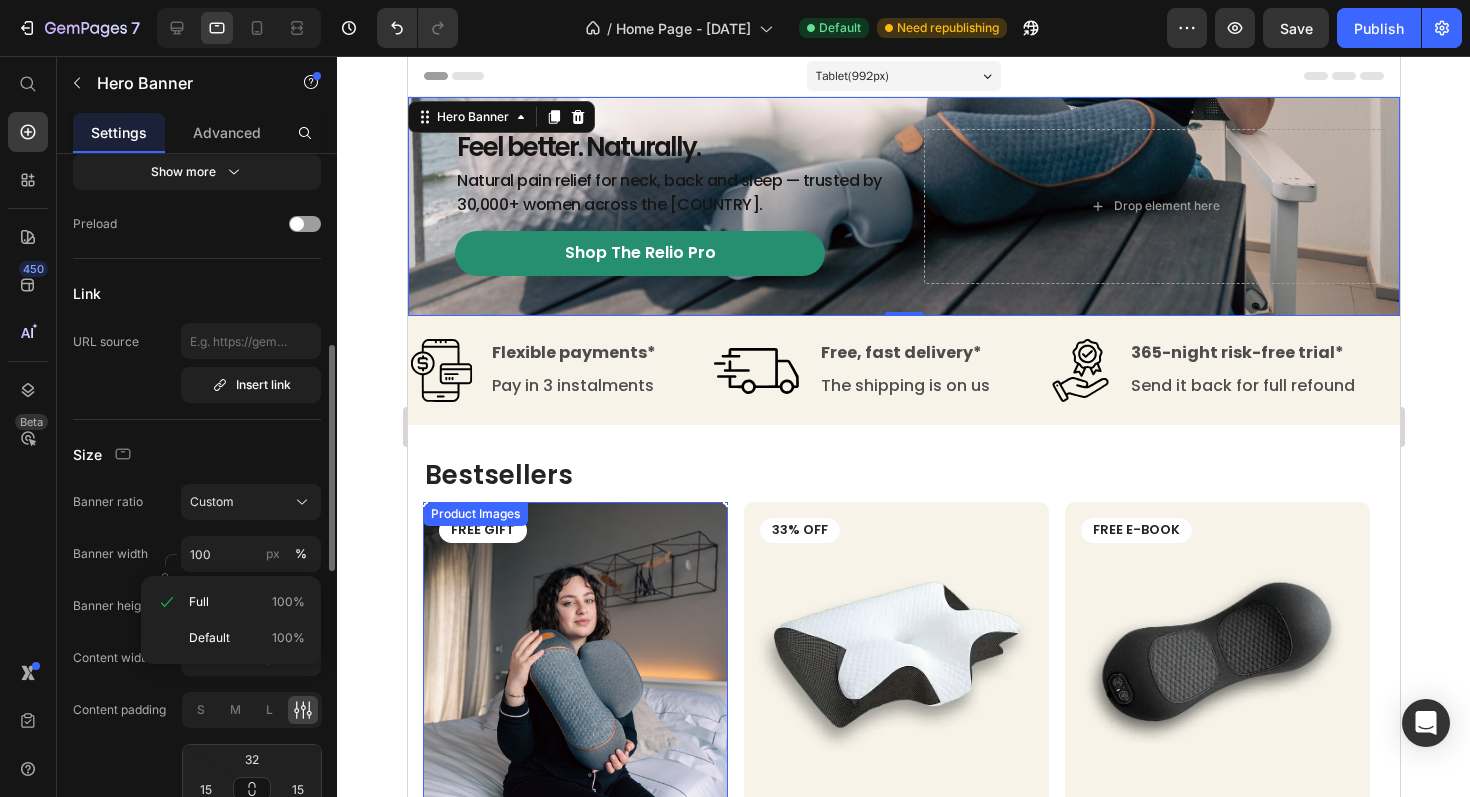 click on "Banner height" at bounding box center (112, 606) 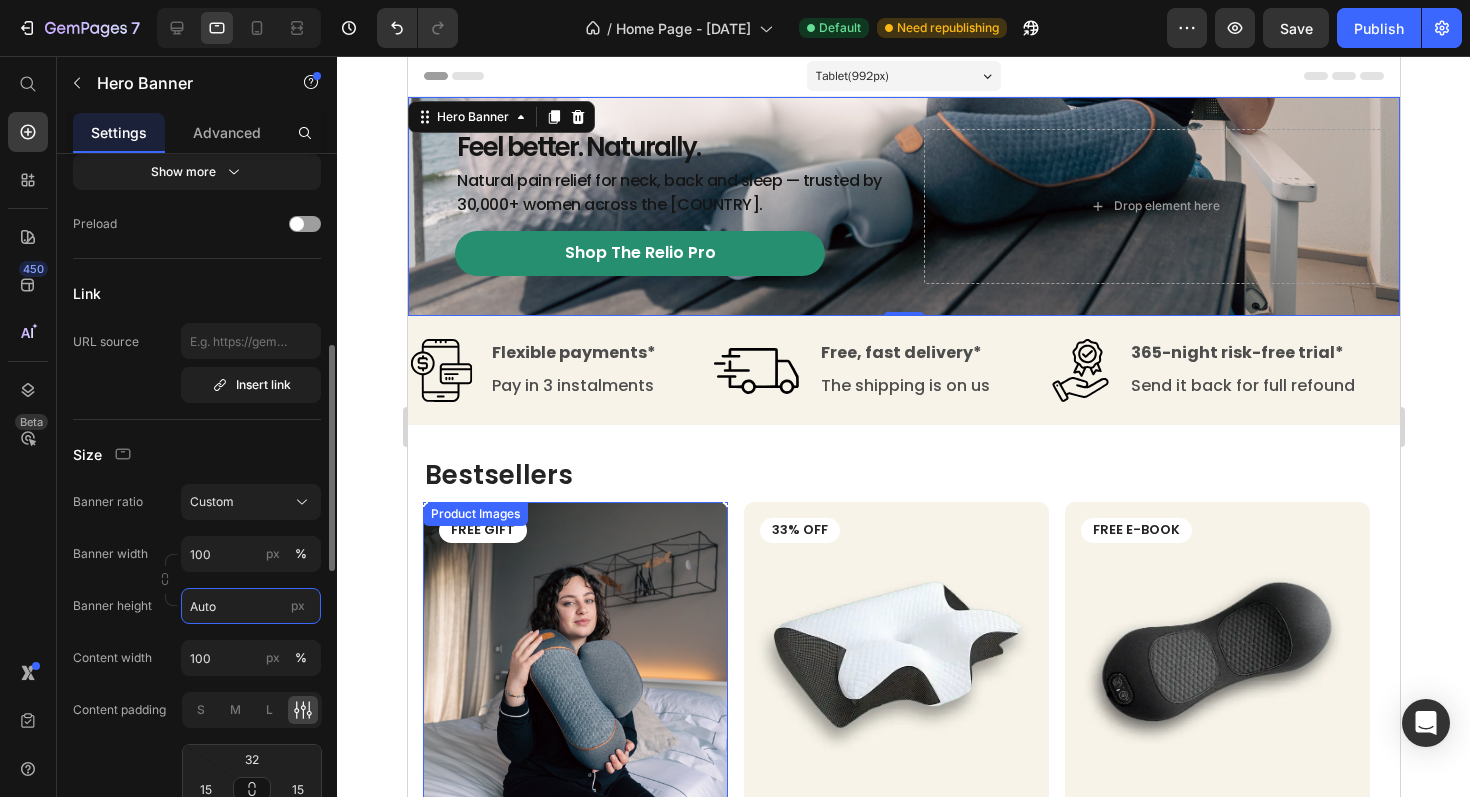 click on "Auto" at bounding box center [251, 606] 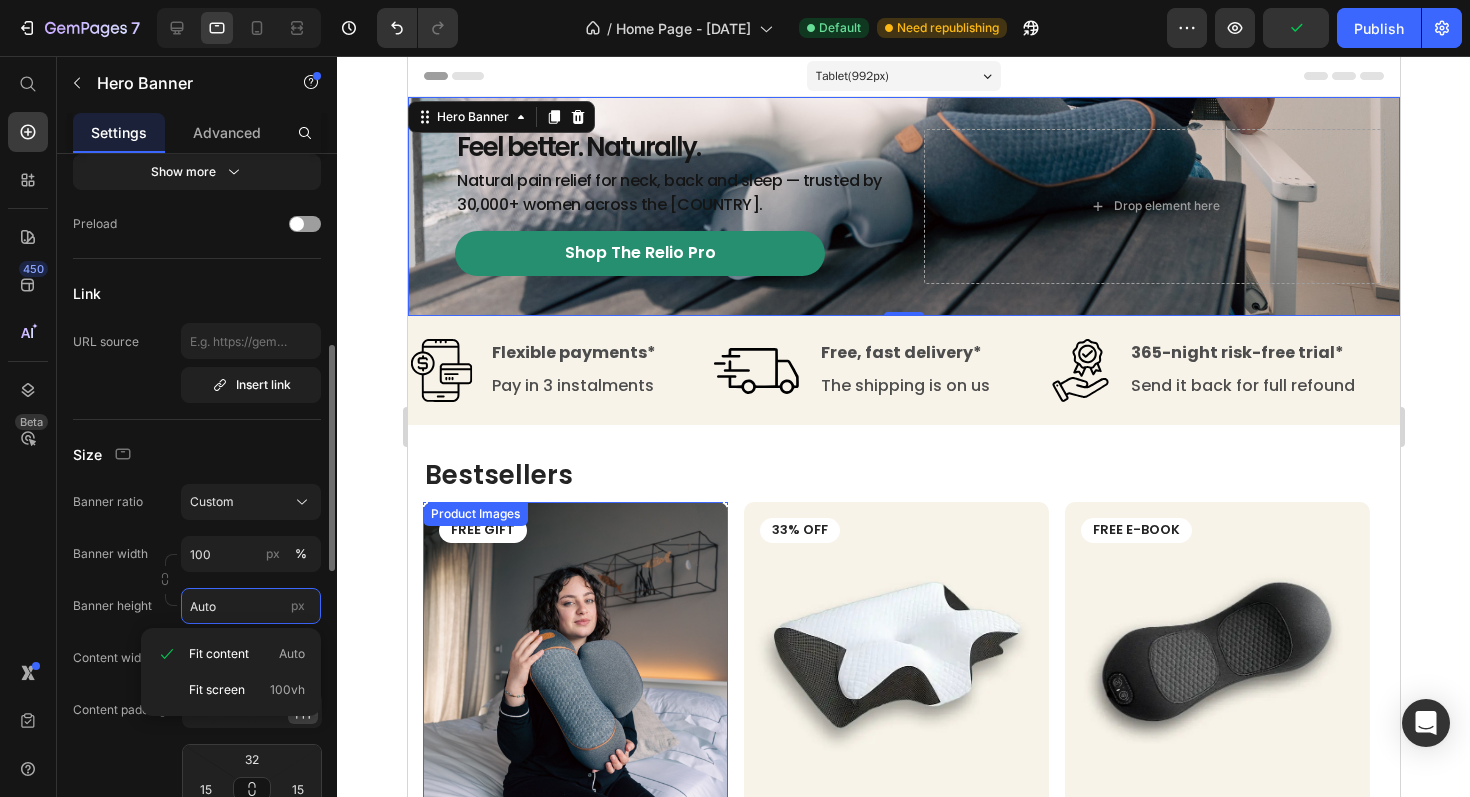 click on "Auto" at bounding box center (251, 606) 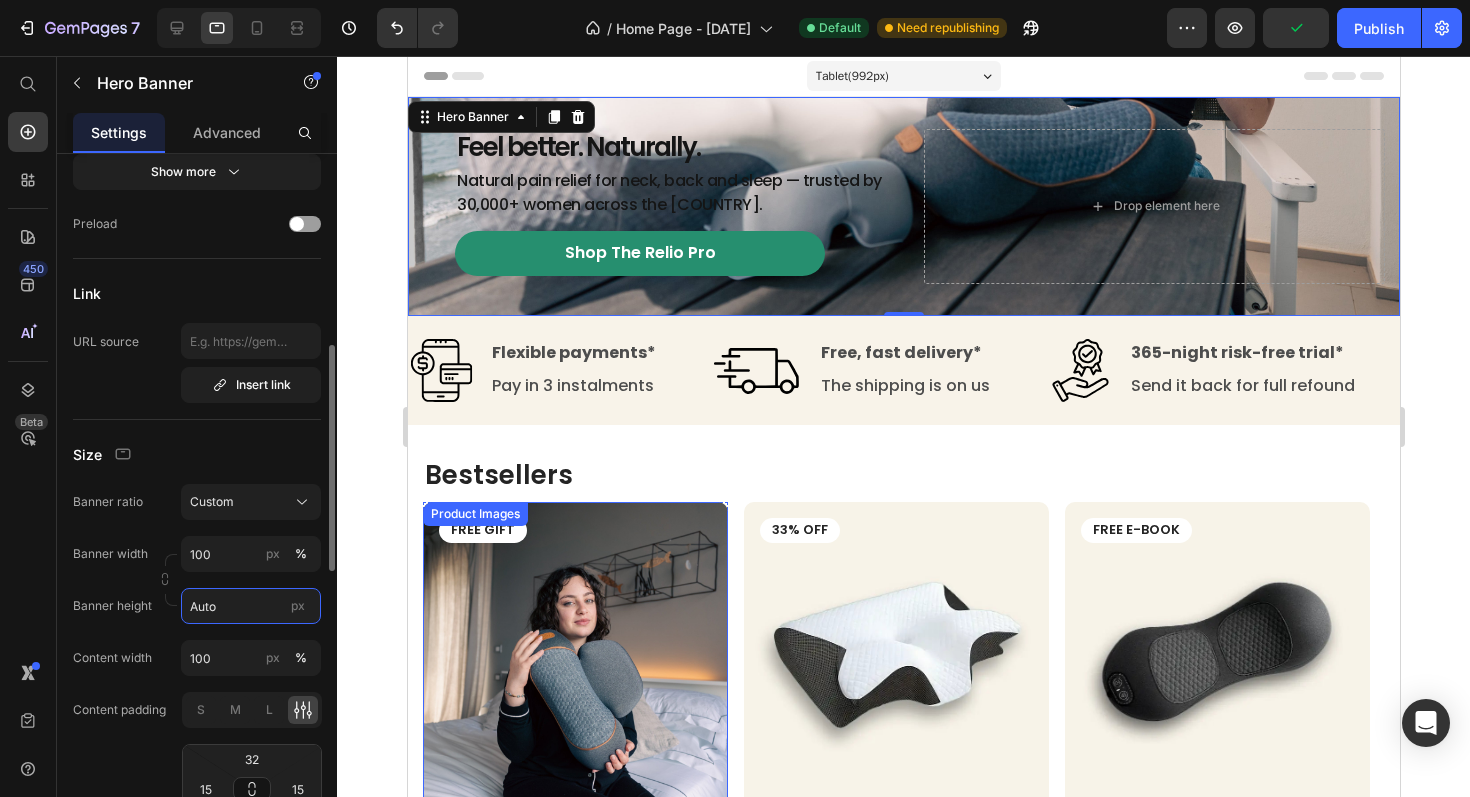 click on "Auto" at bounding box center (251, 606) 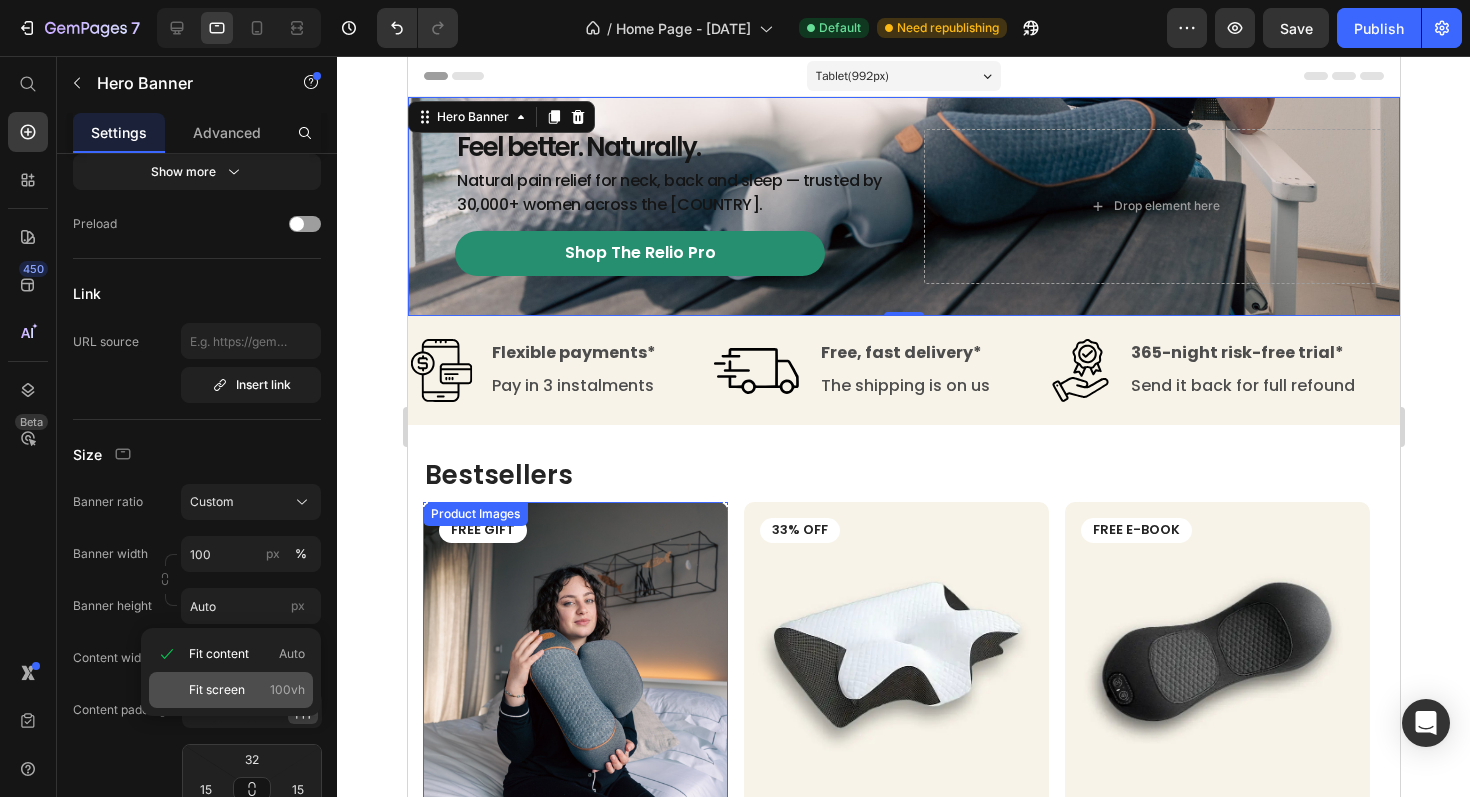 click on "Fit screen 100vh" 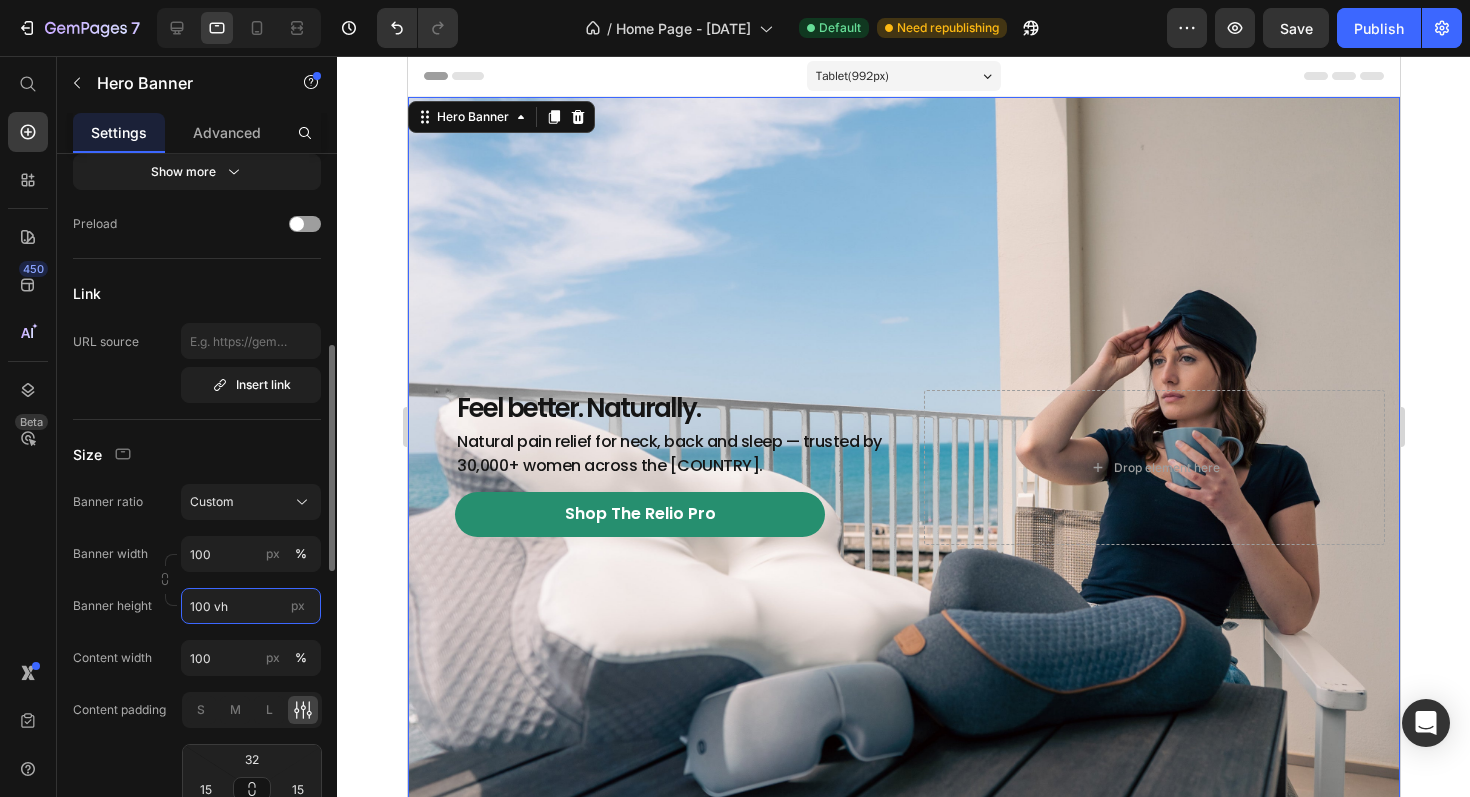 click on "100 vh" at bounding box center [251, 606] 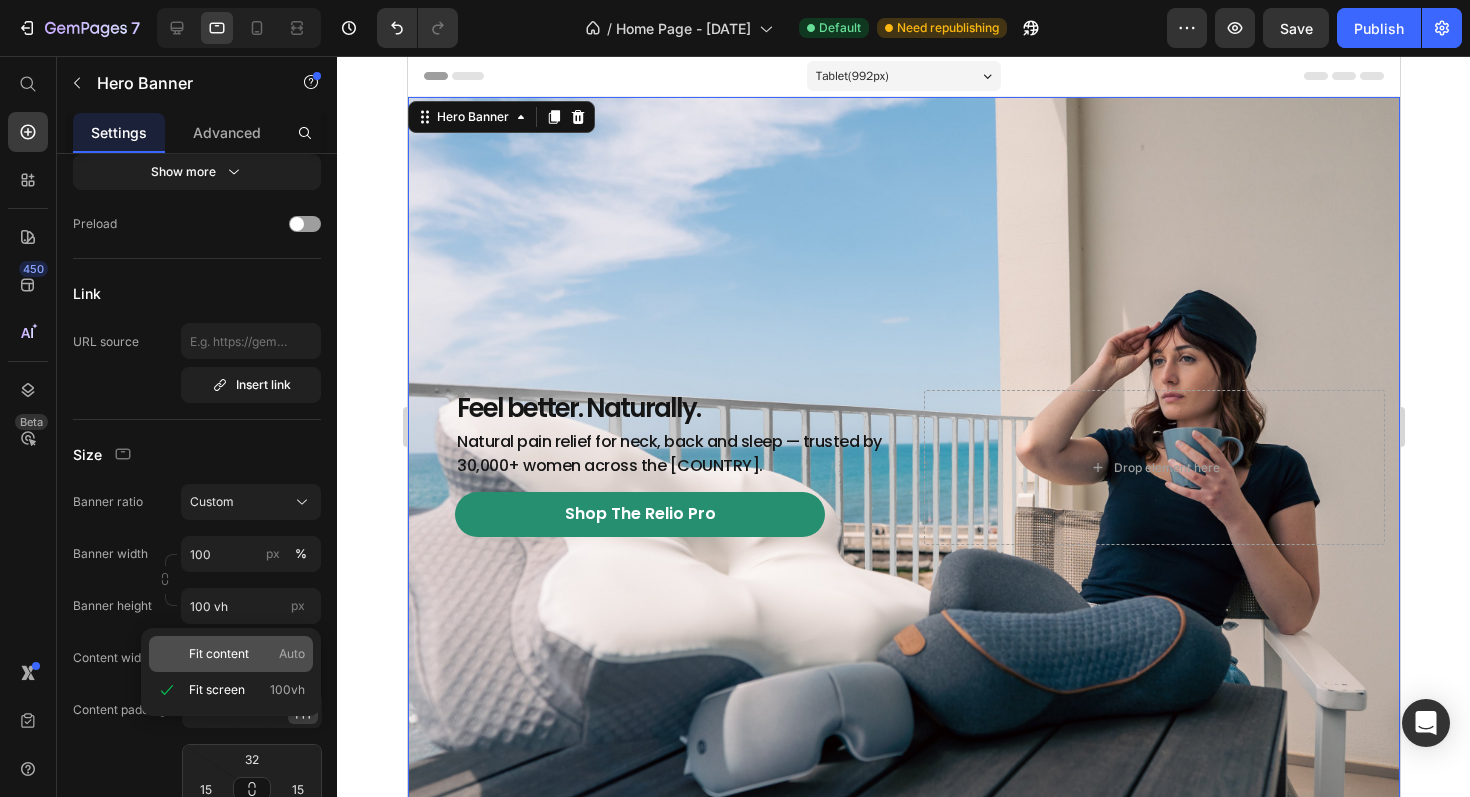 click on "Fit content" at bounding box center (219, 654) 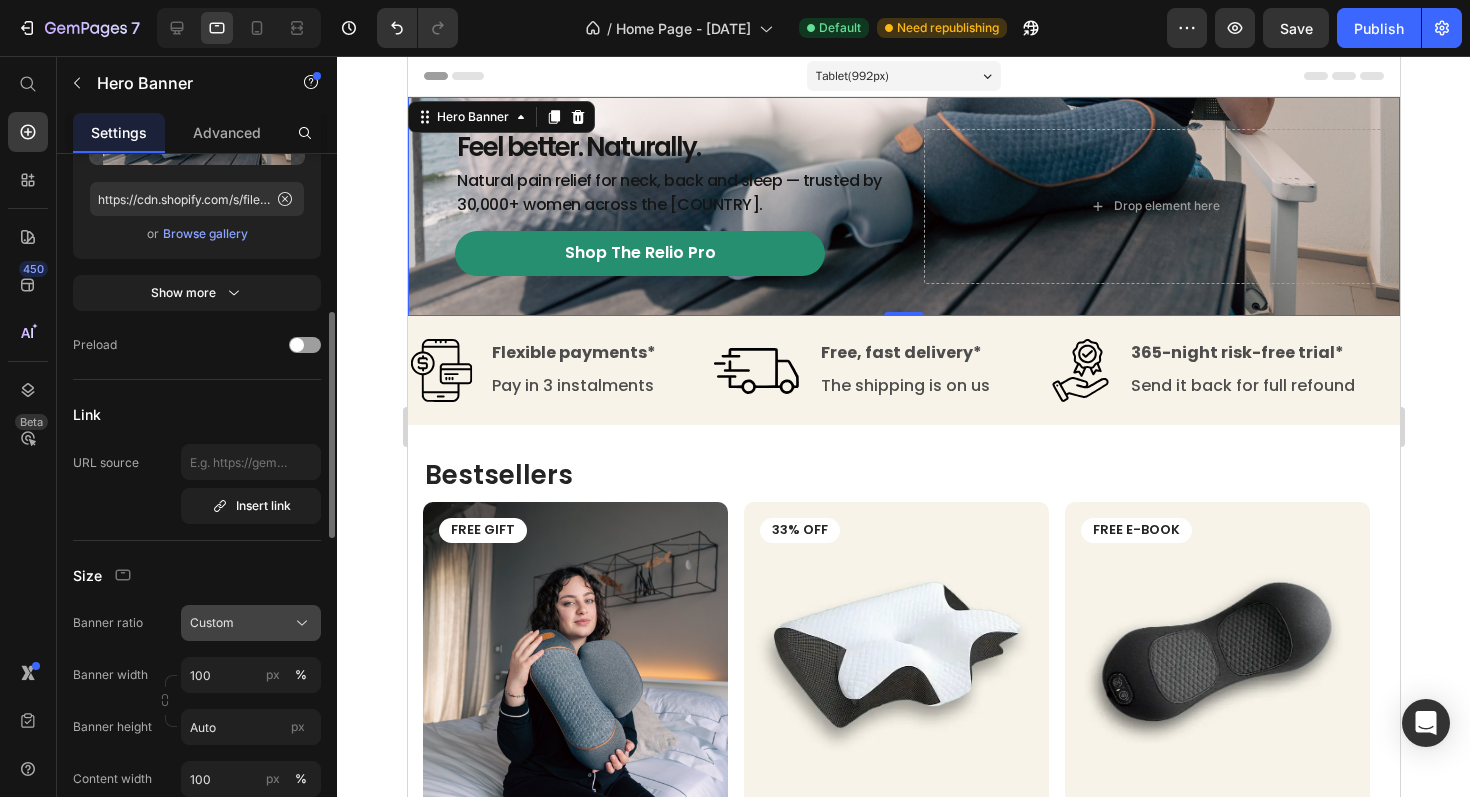 scroll, scrollTop: 486, scrollLeft: 0, axis: vertical 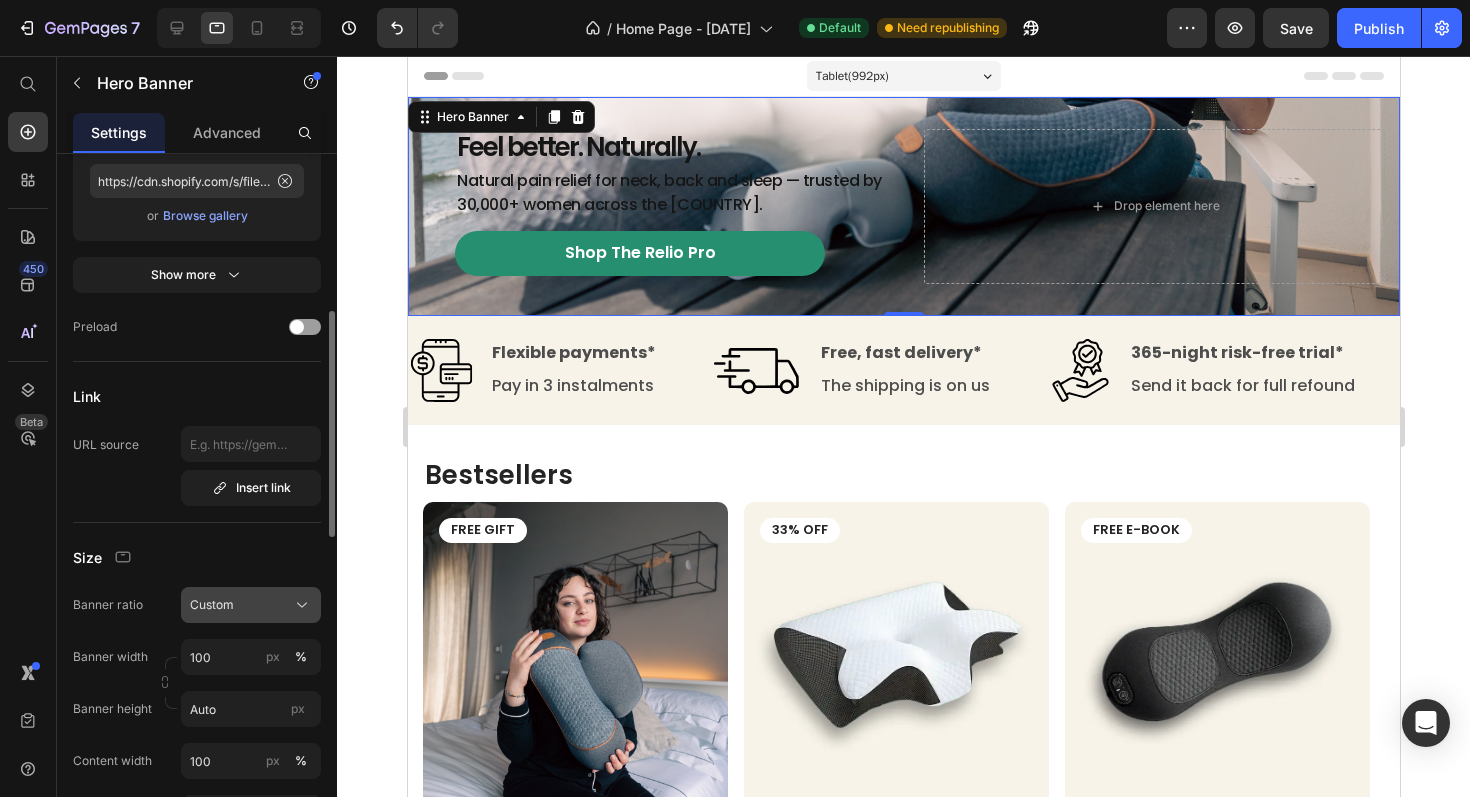 click on "Custom" at bounding box center (212, 605) 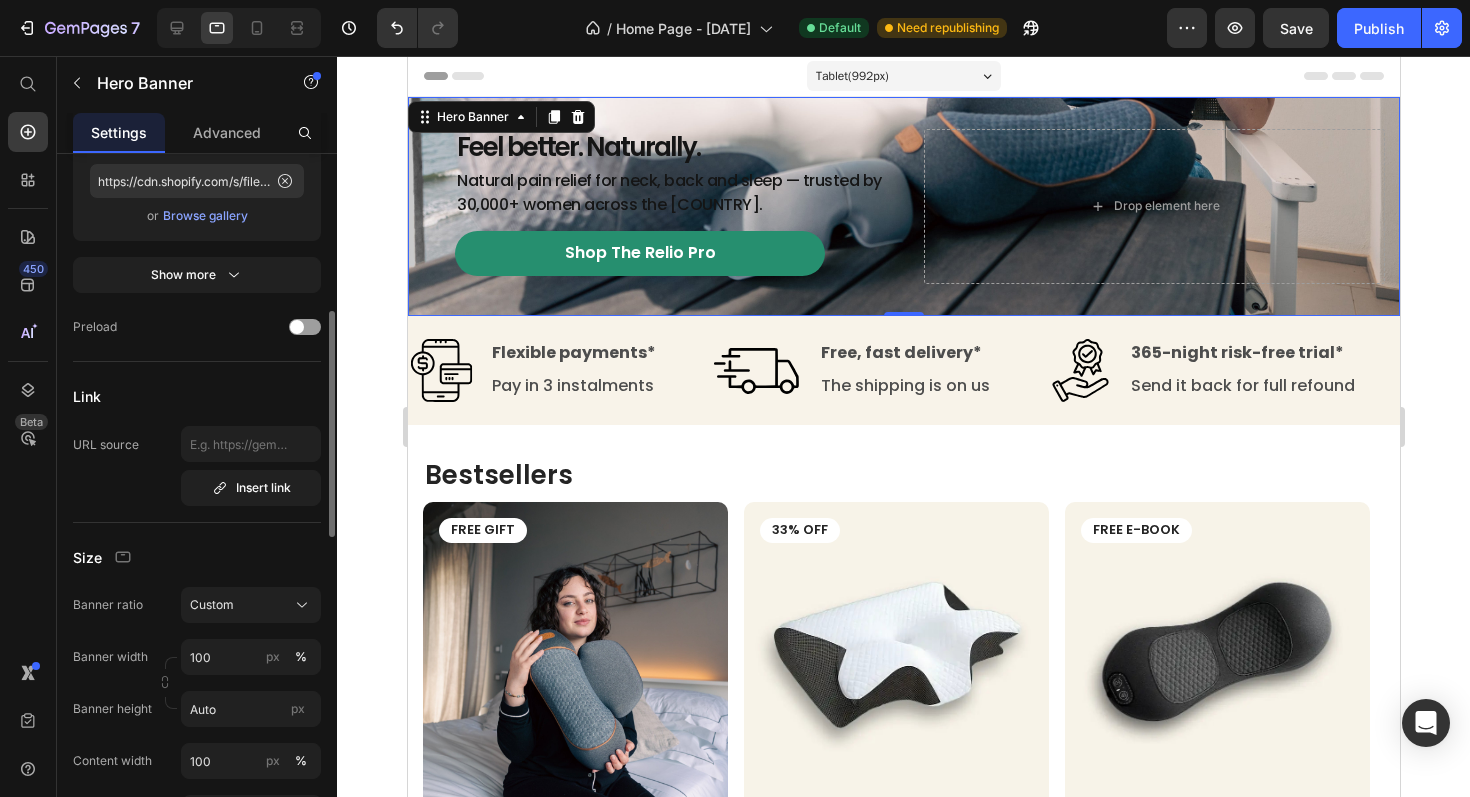click on "Size" at bounding box center (197, 557) 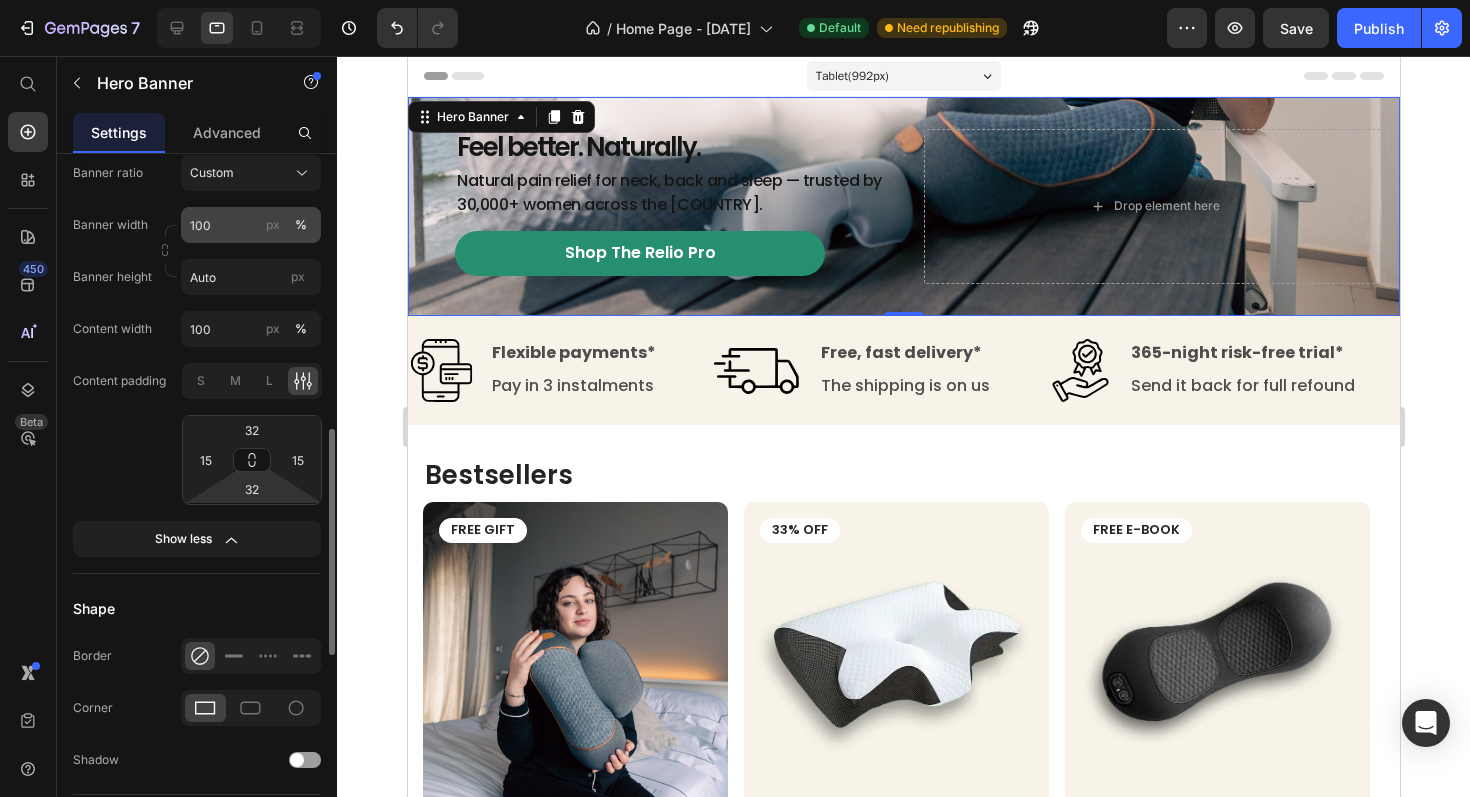 scroll, scrollTop: 952, scrollLeft: 0, axis: vertical 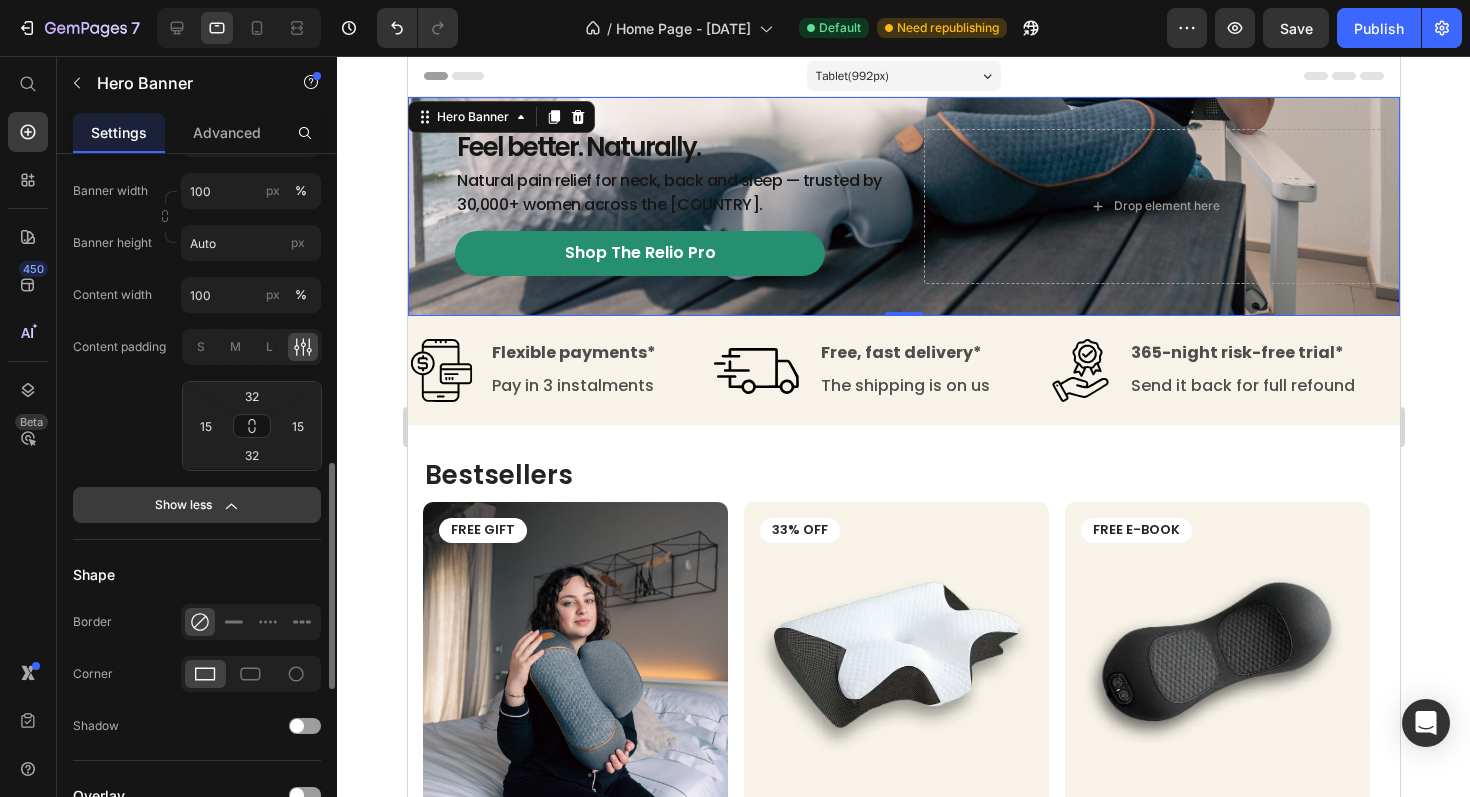 click 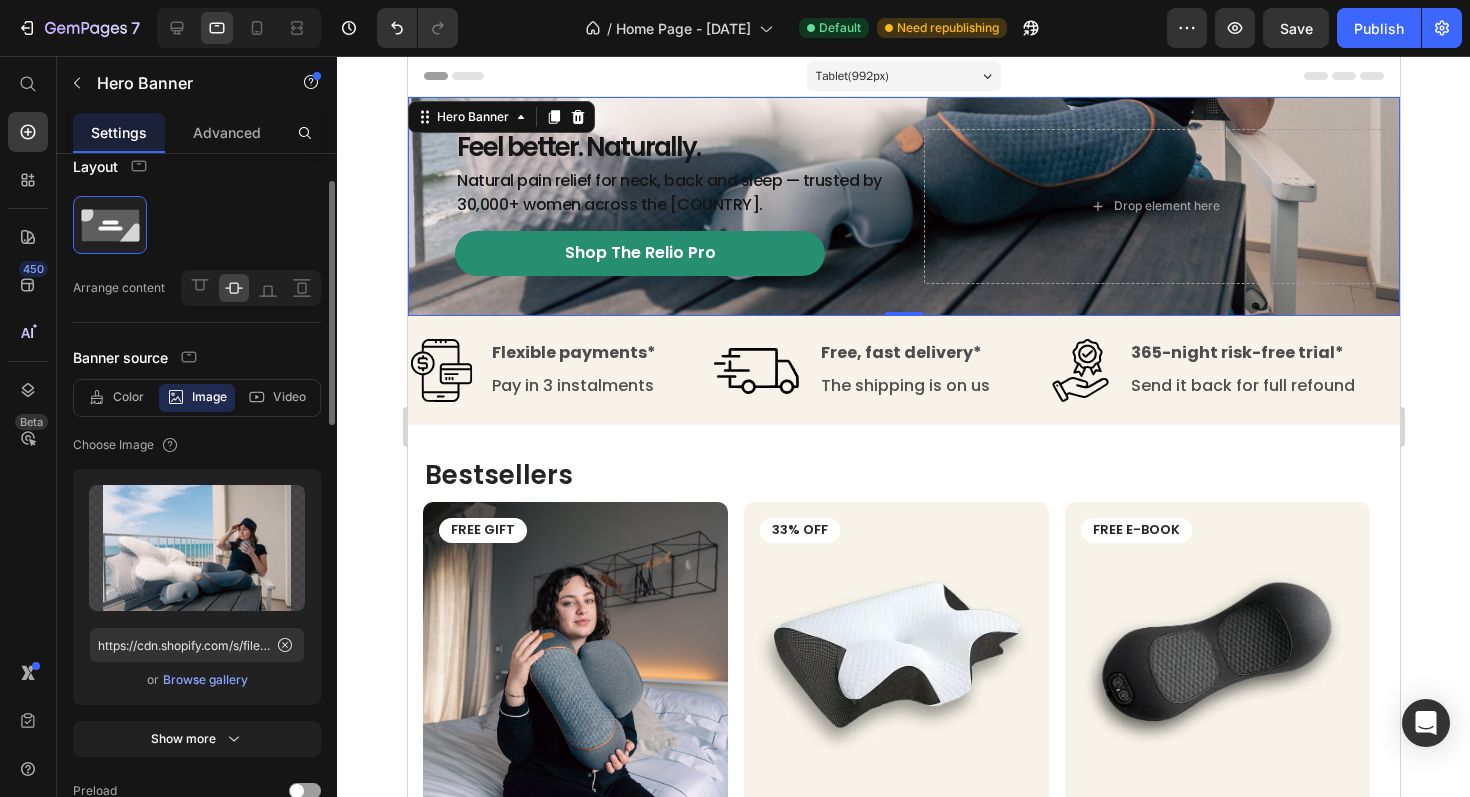 scroll, scrollTop: 0, scrollLeft: 0, axis: both 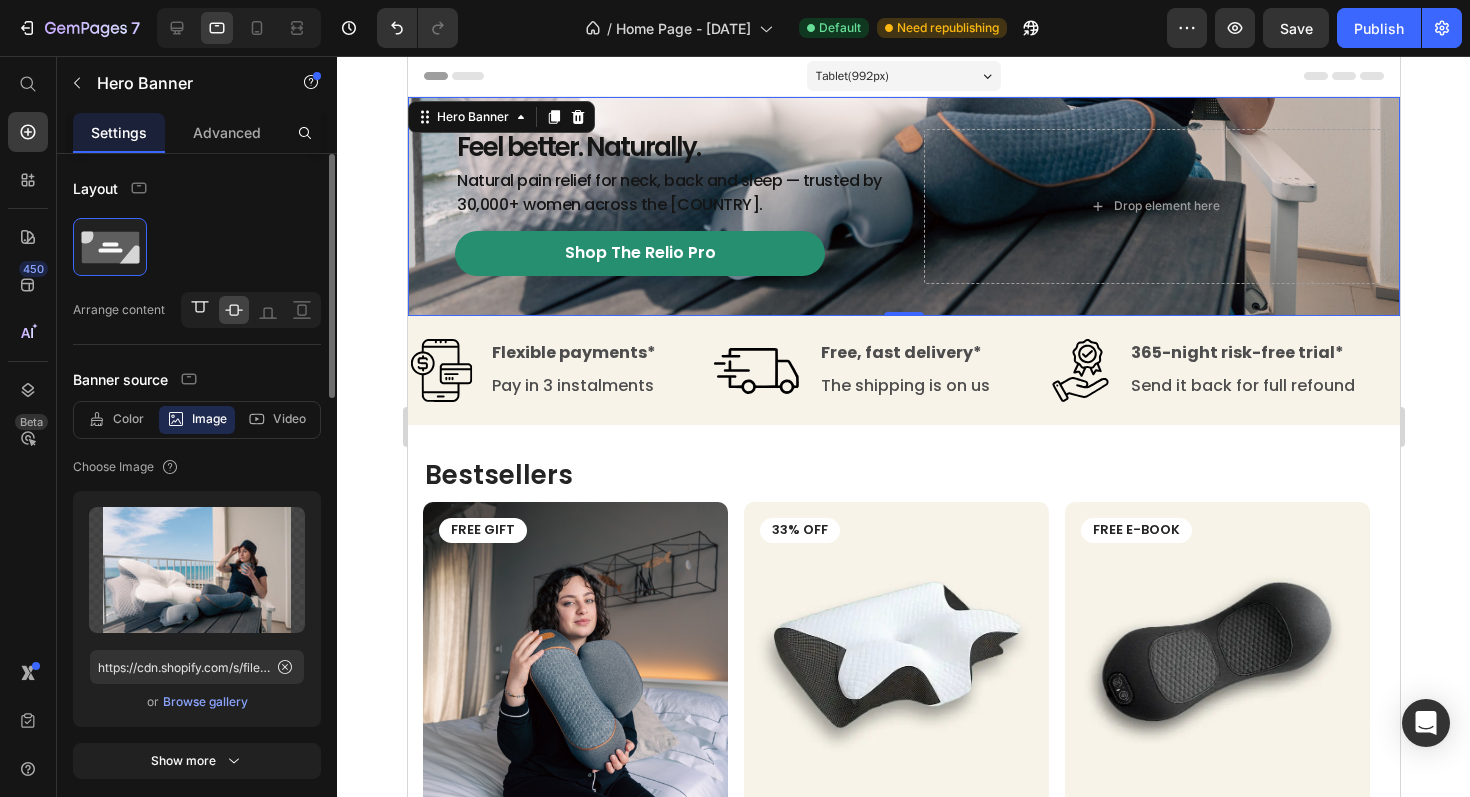 click 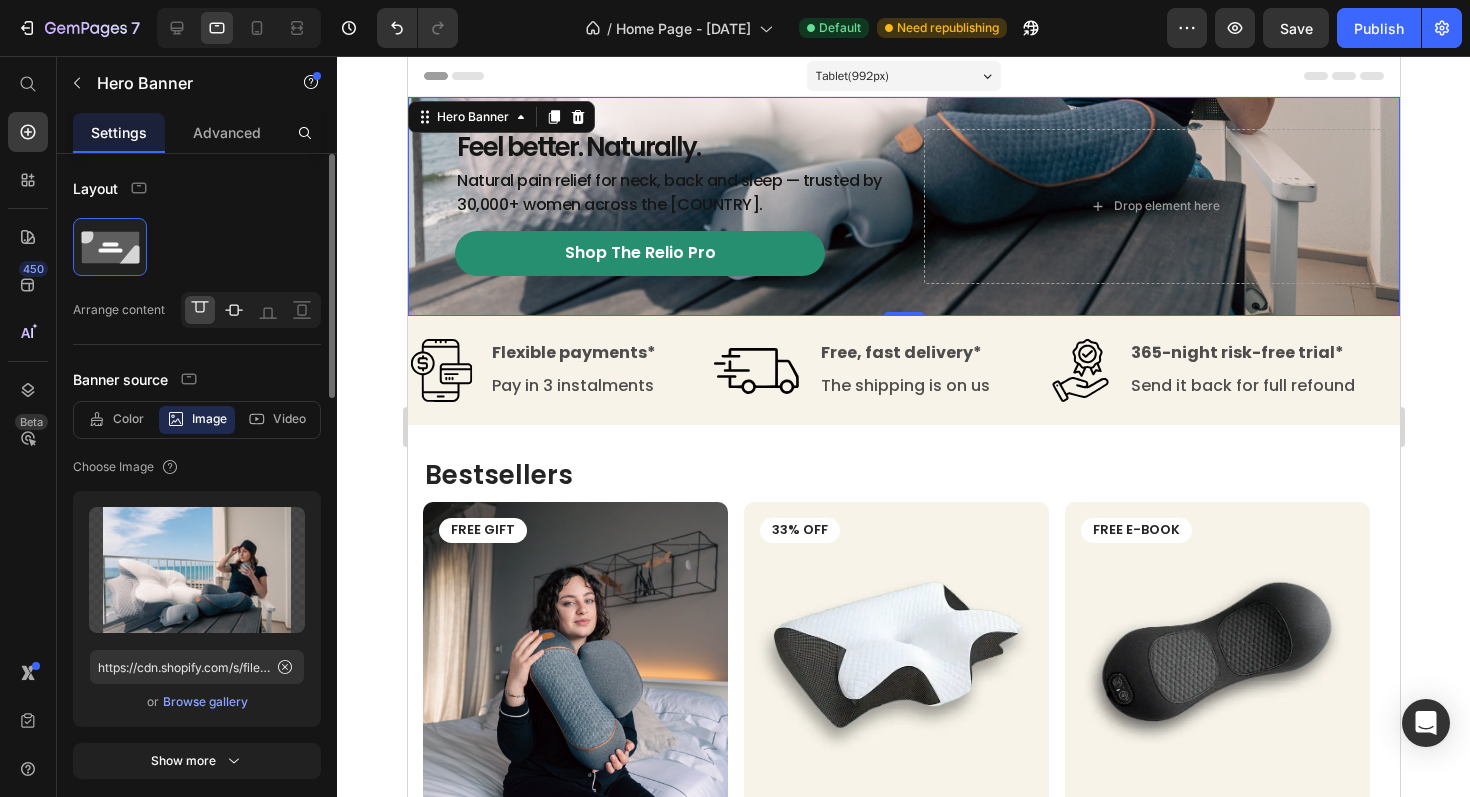 click 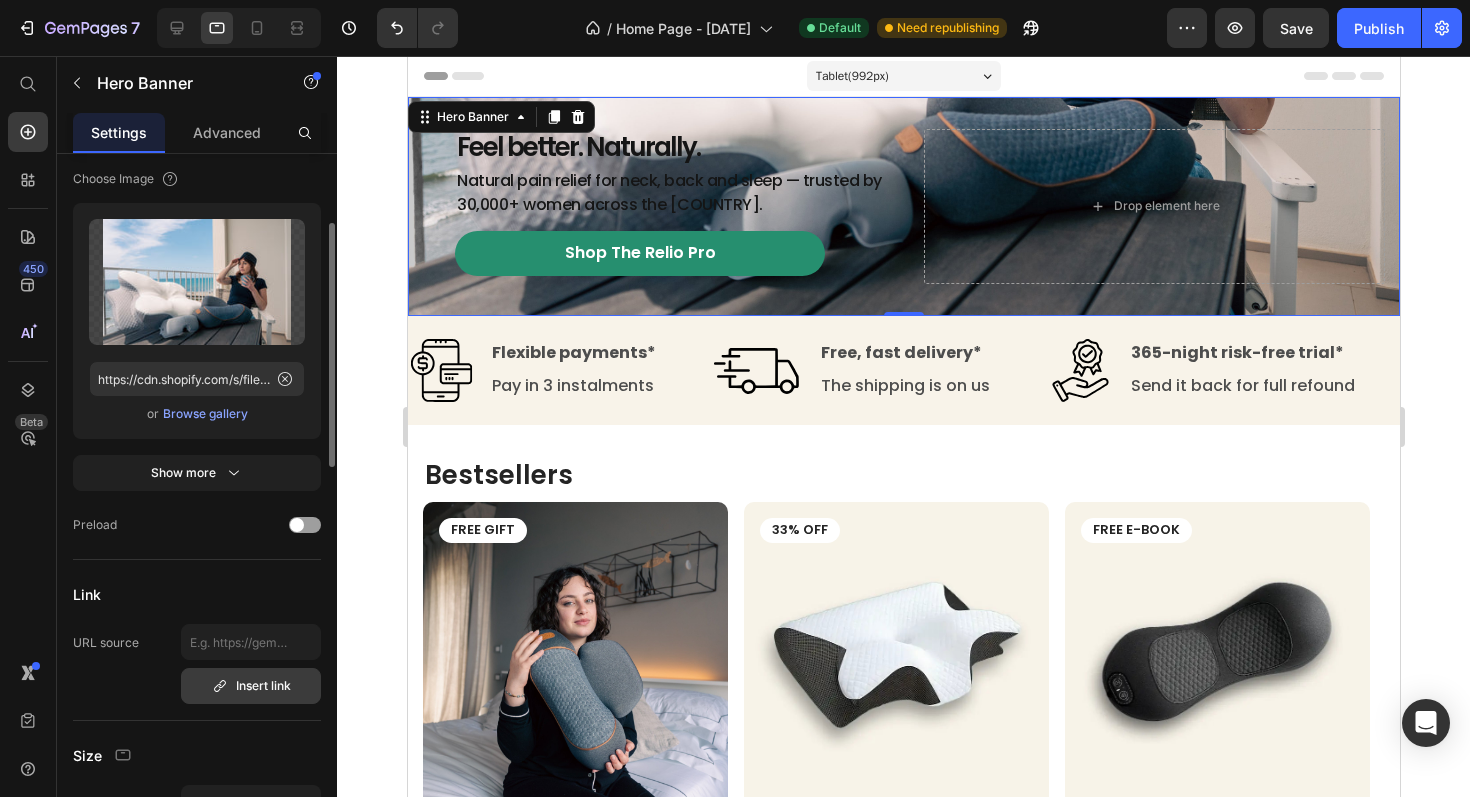 scroll, scrollTop: 217, scrollLeft: 0, axis: vertical 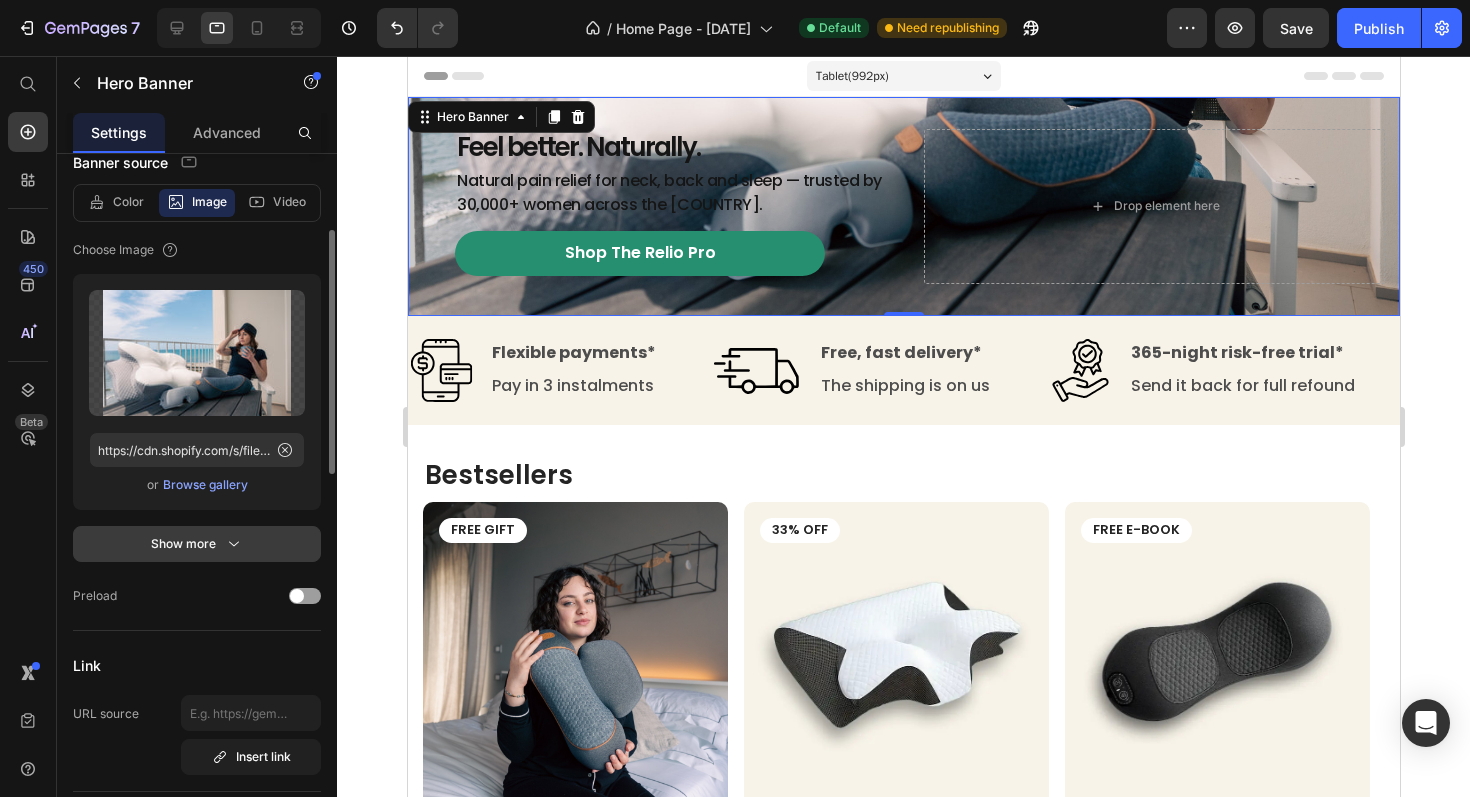 click on "Show more" at bounding box center [197, 544] 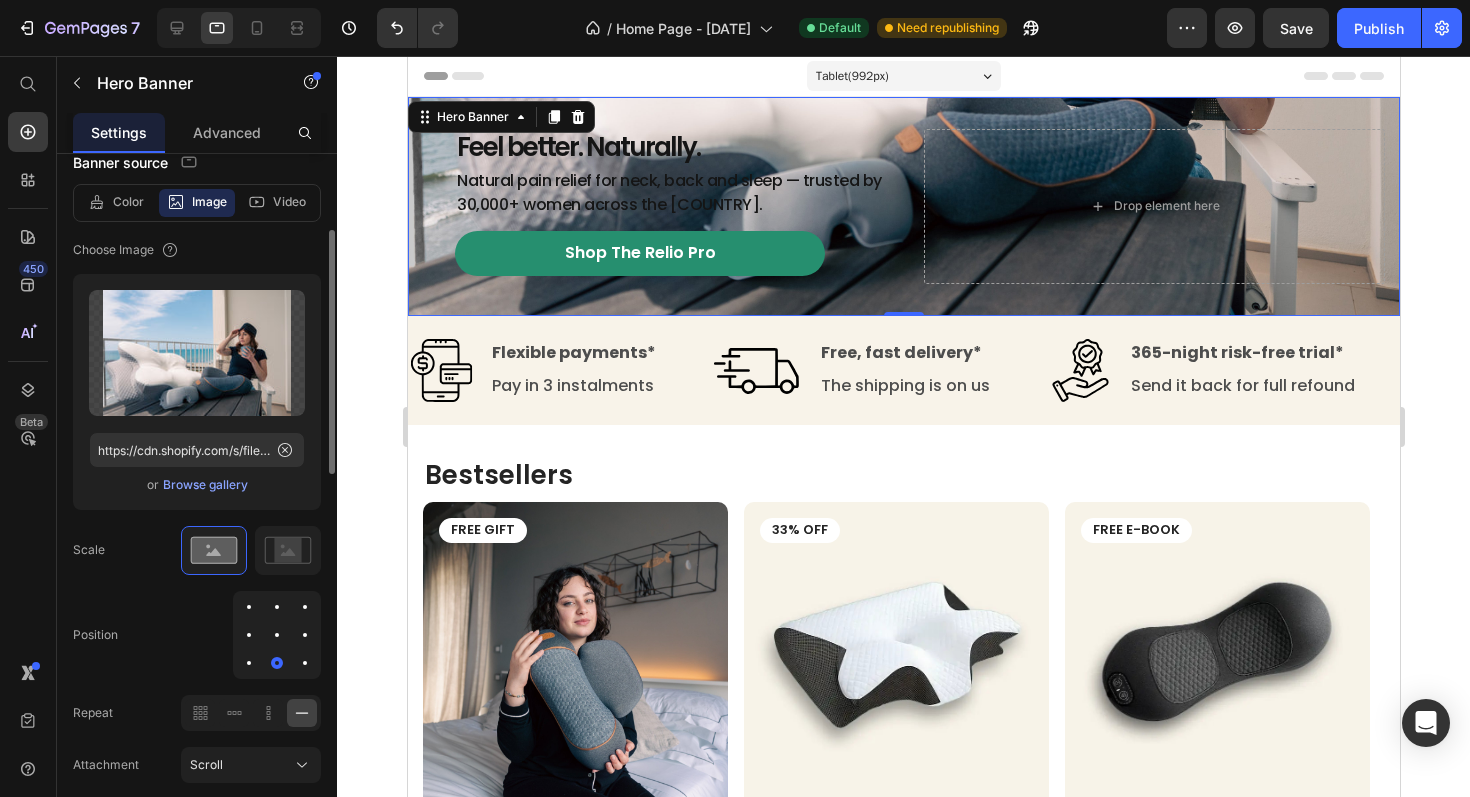 click at bounding box center (277, 635) 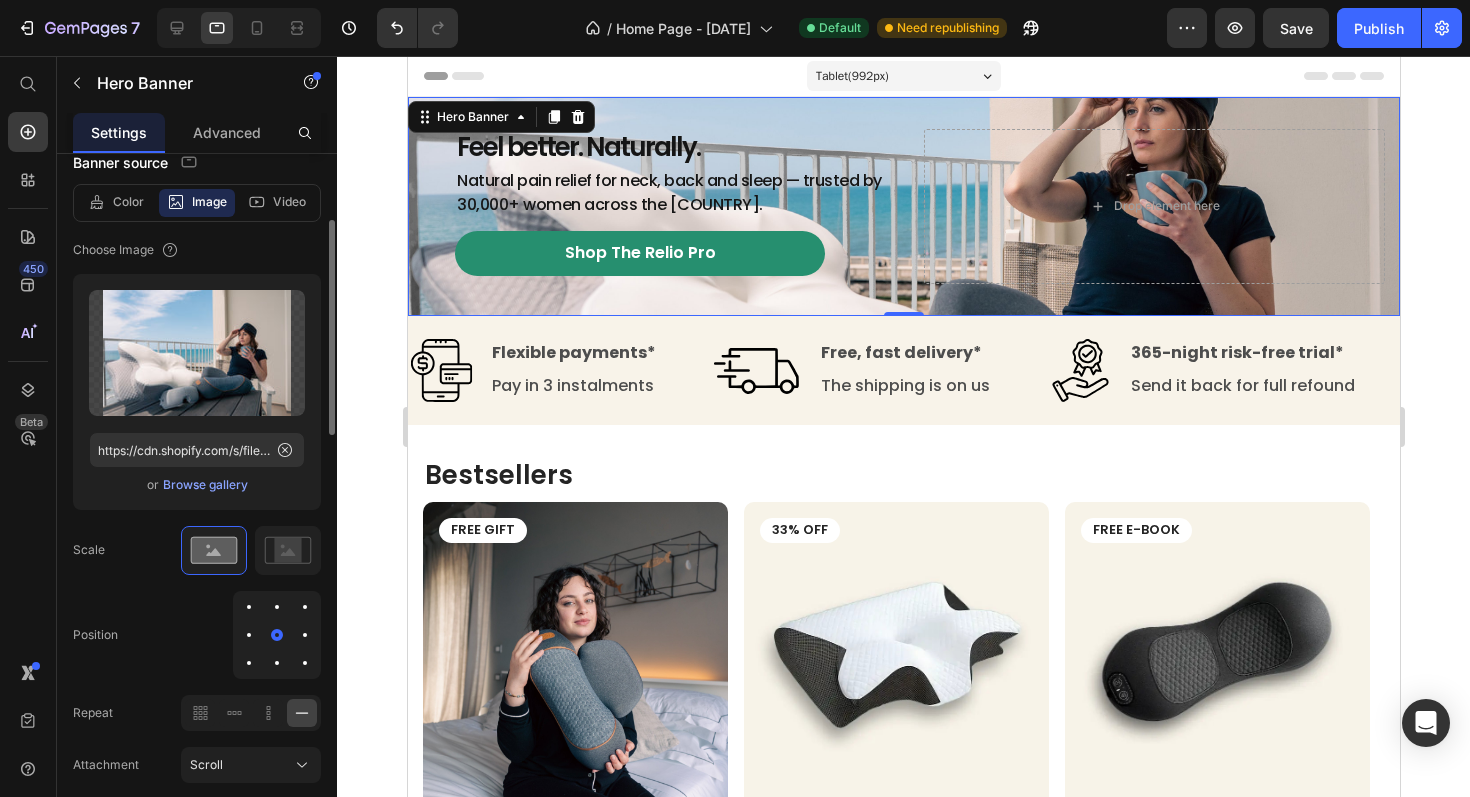 click at bounding box center [277, 607] 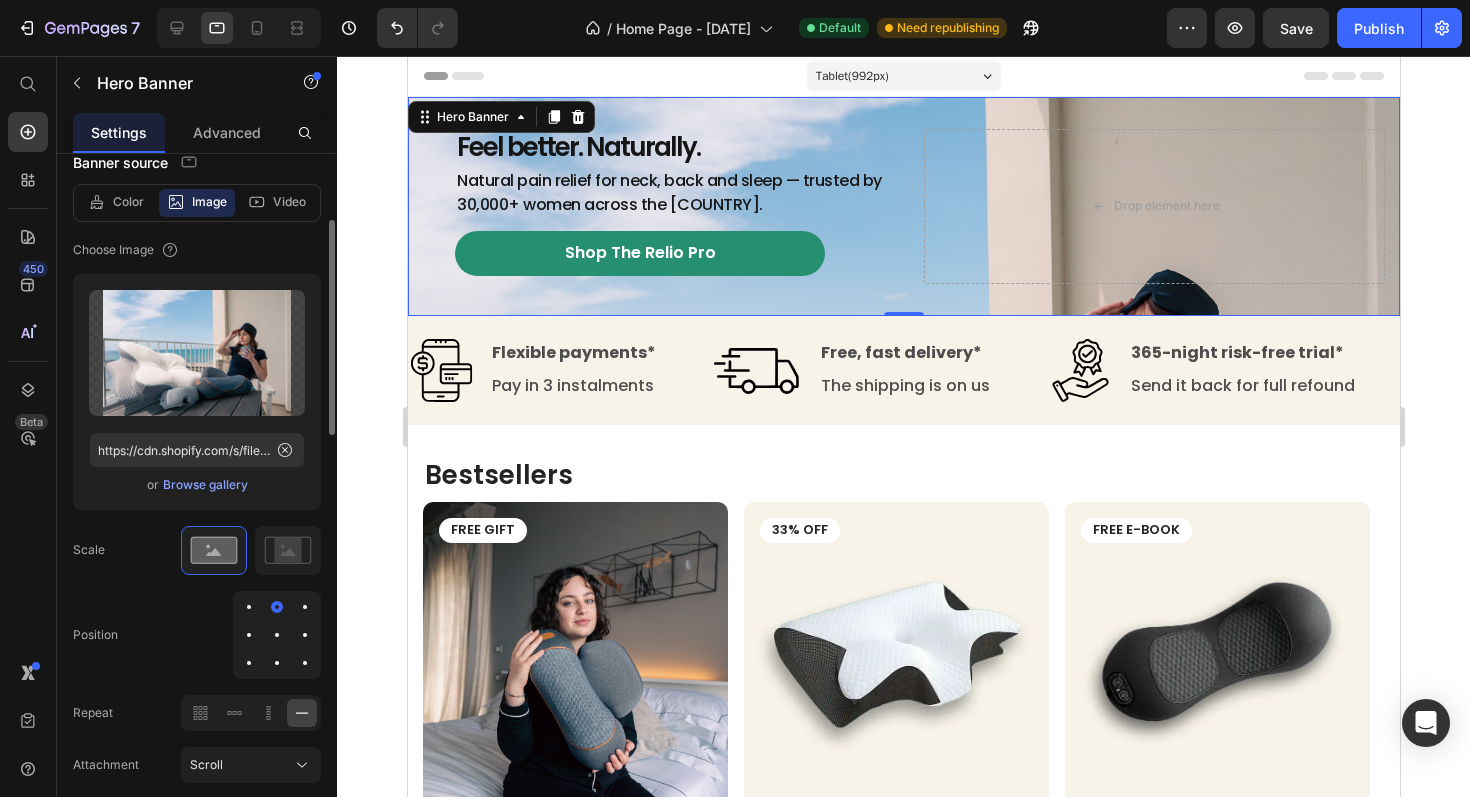 click at bounding box center [277, 635] 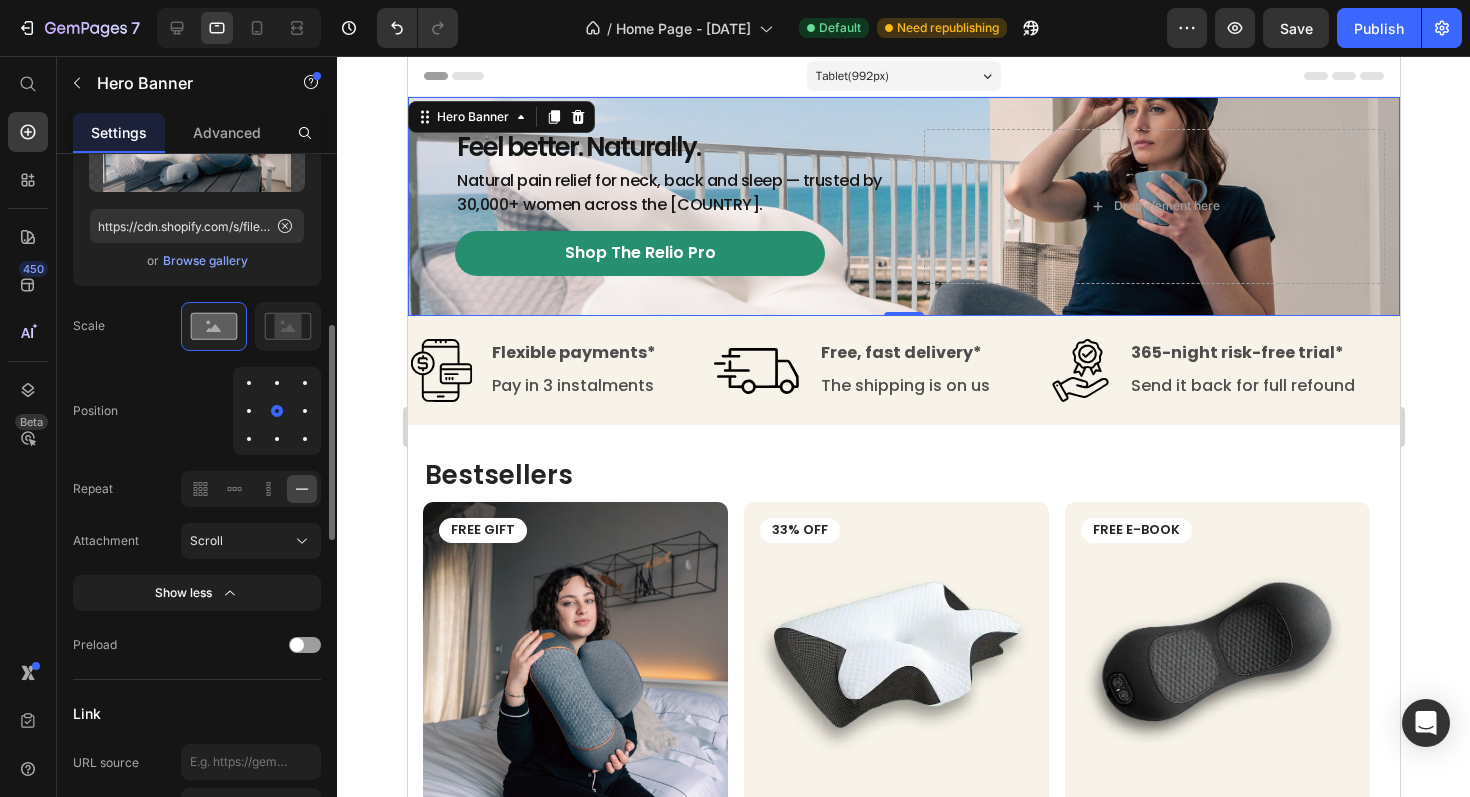 scroll, scrollTop: 468, scrollLeft: 0, axis: vertical 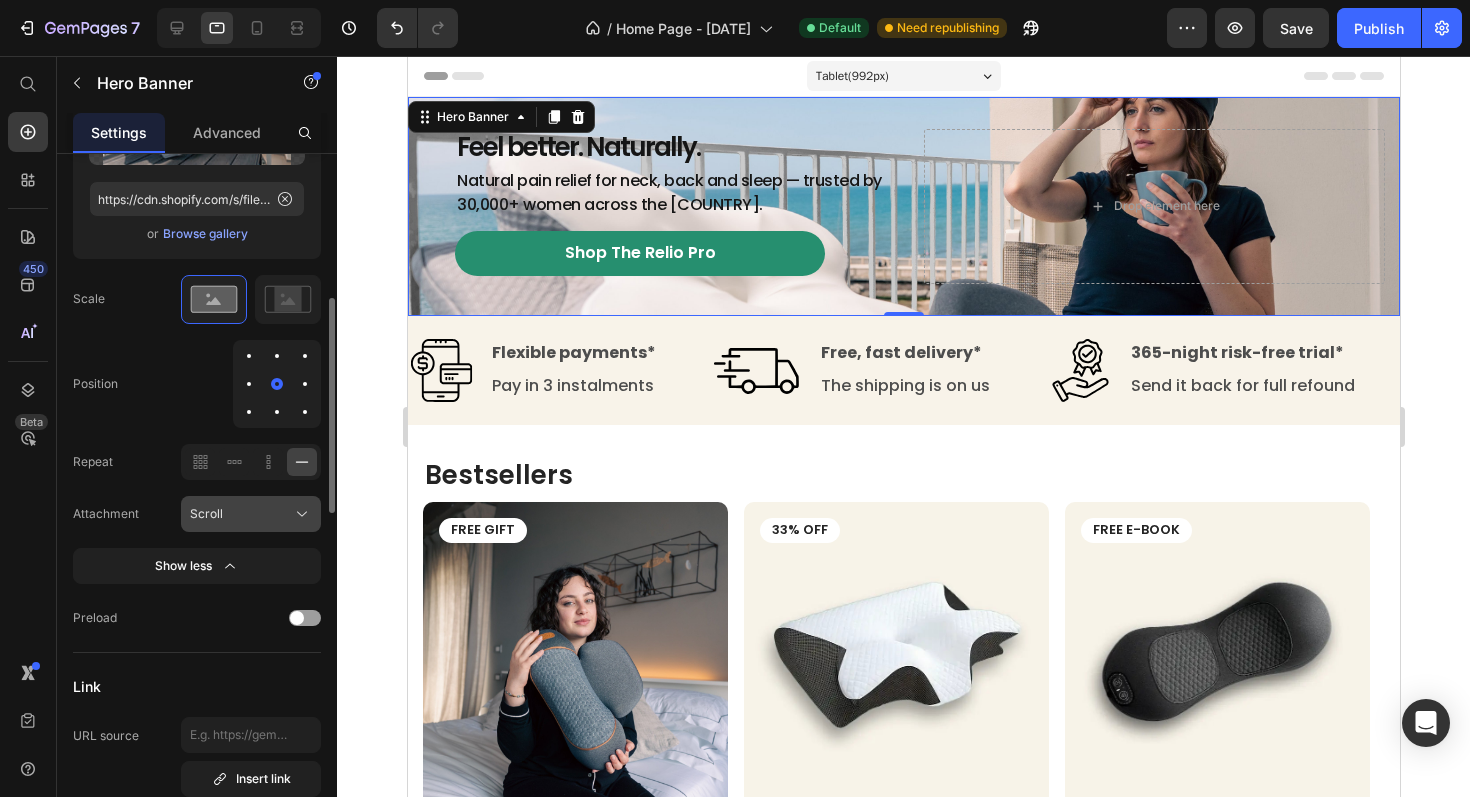click on "Scroll" 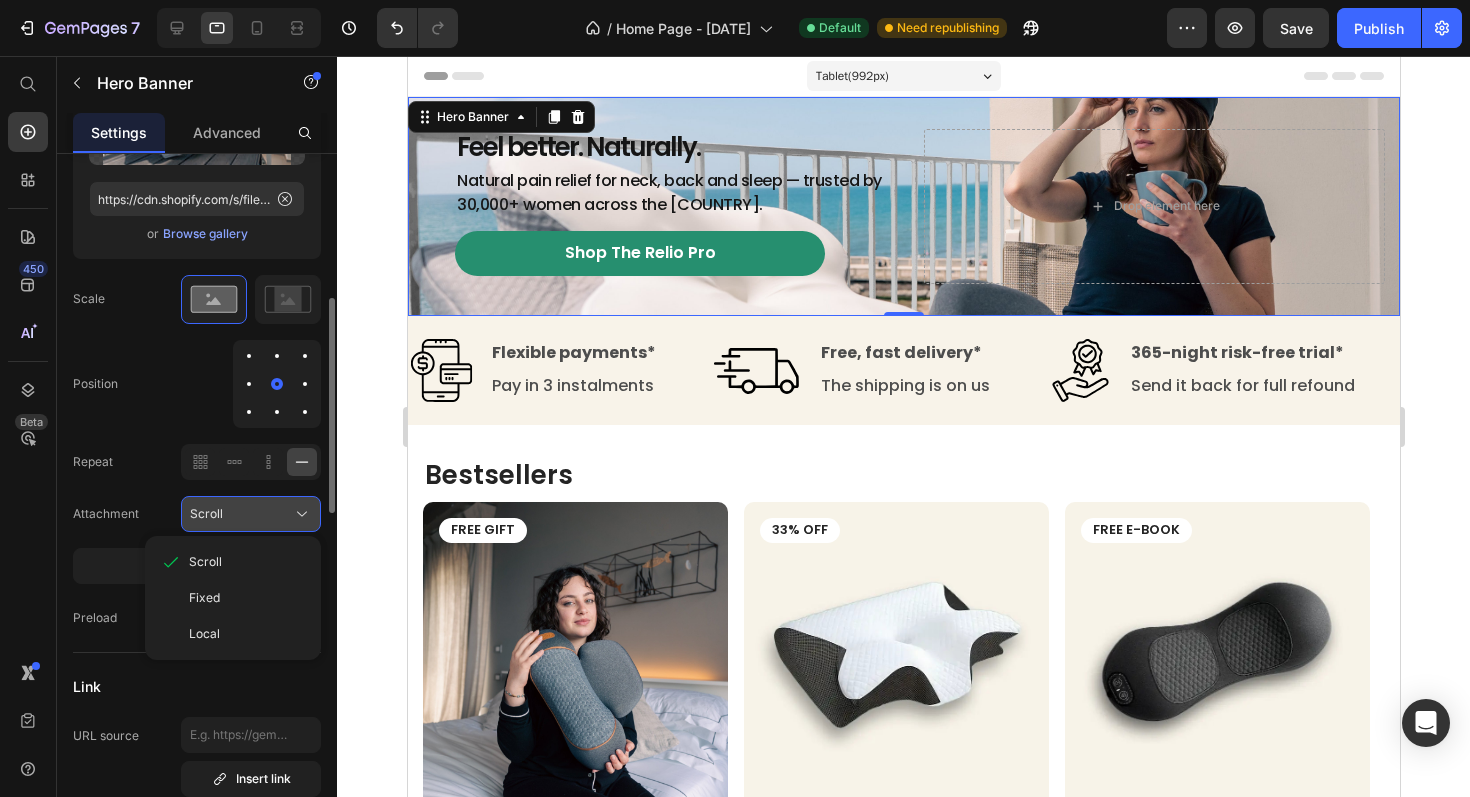 click on "Scroll" 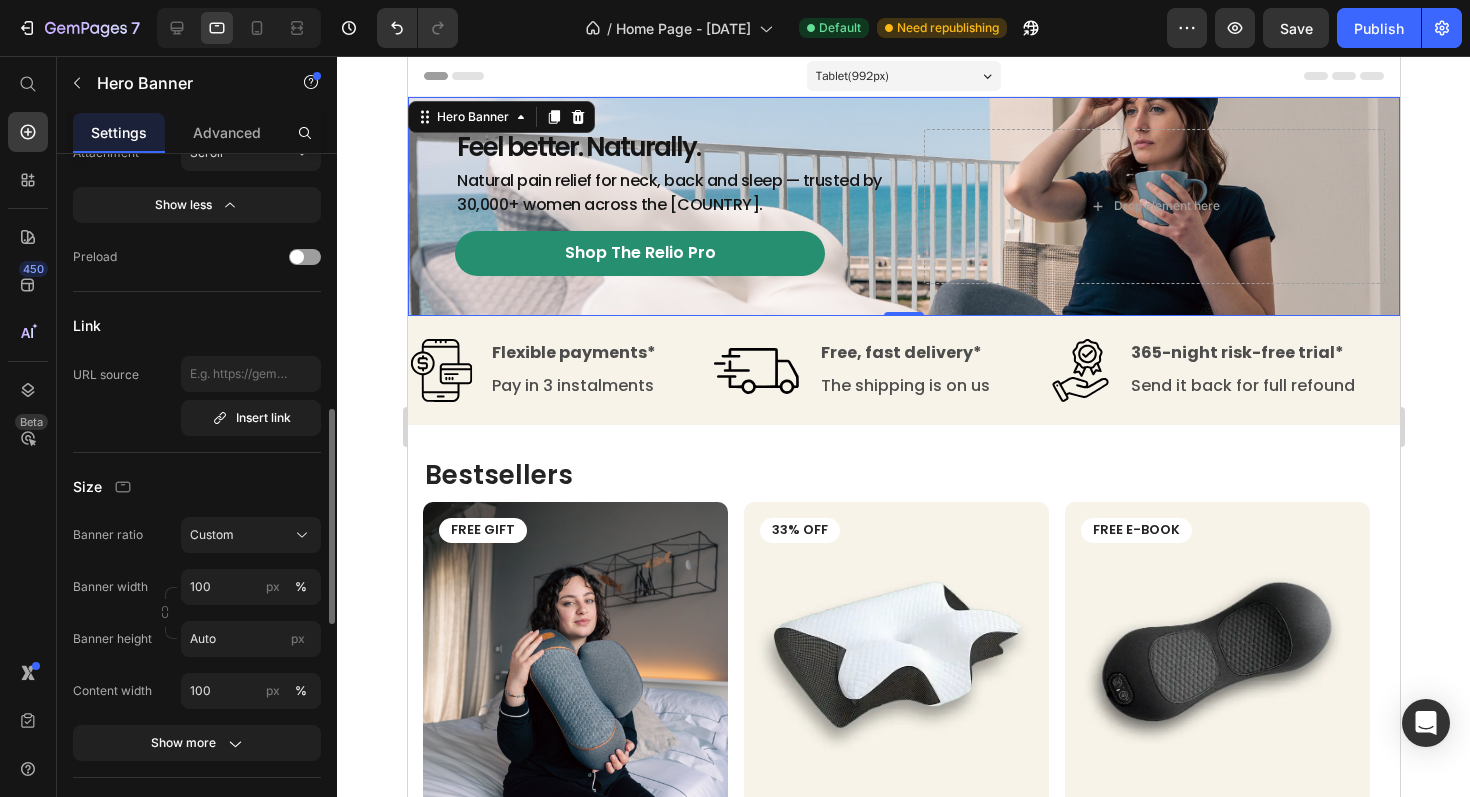 scroll, scrollTop: 873, scrollLeft: 0, axis: vertical 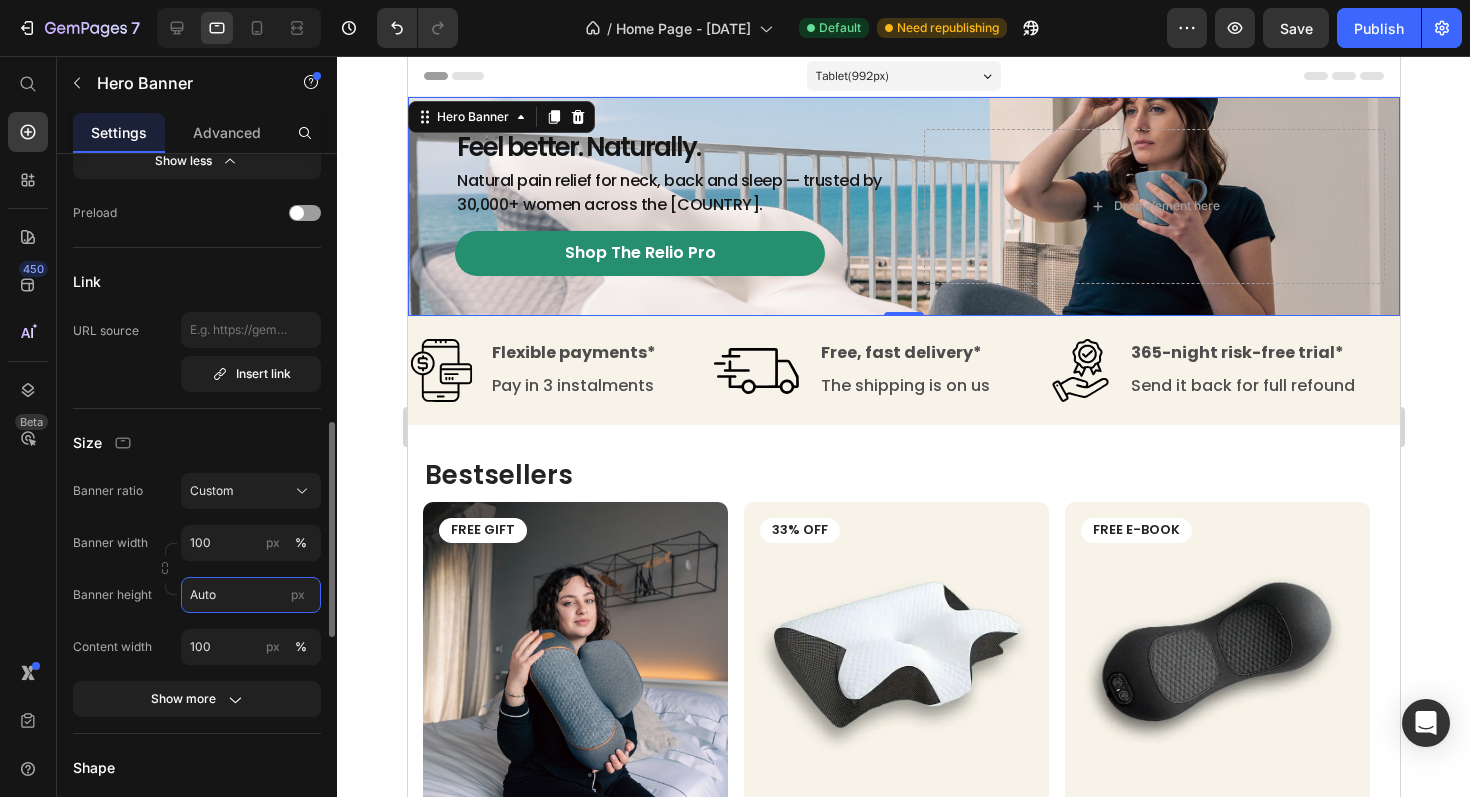 click on "Auto" at bounding box center (251, 595) 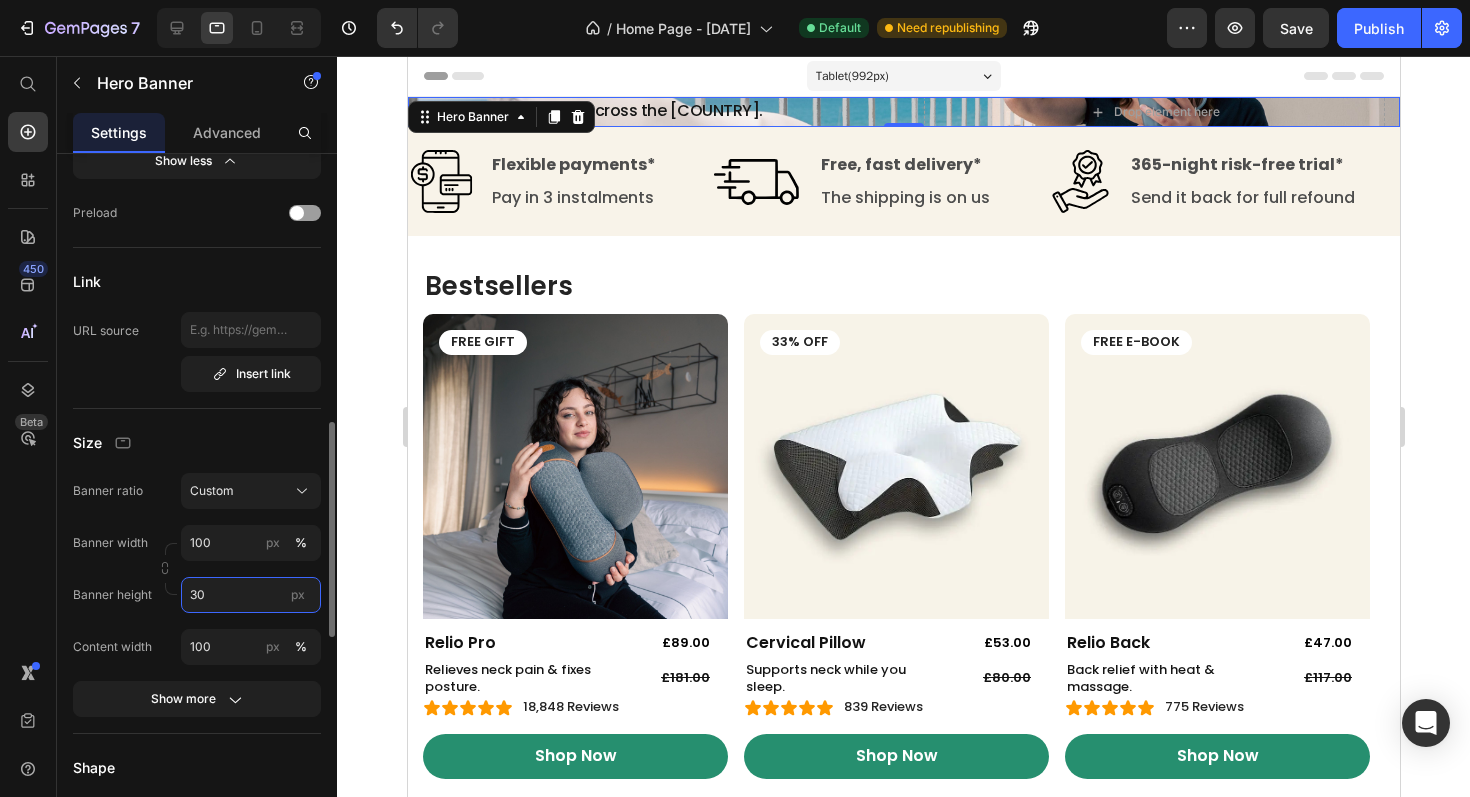 type on "300" 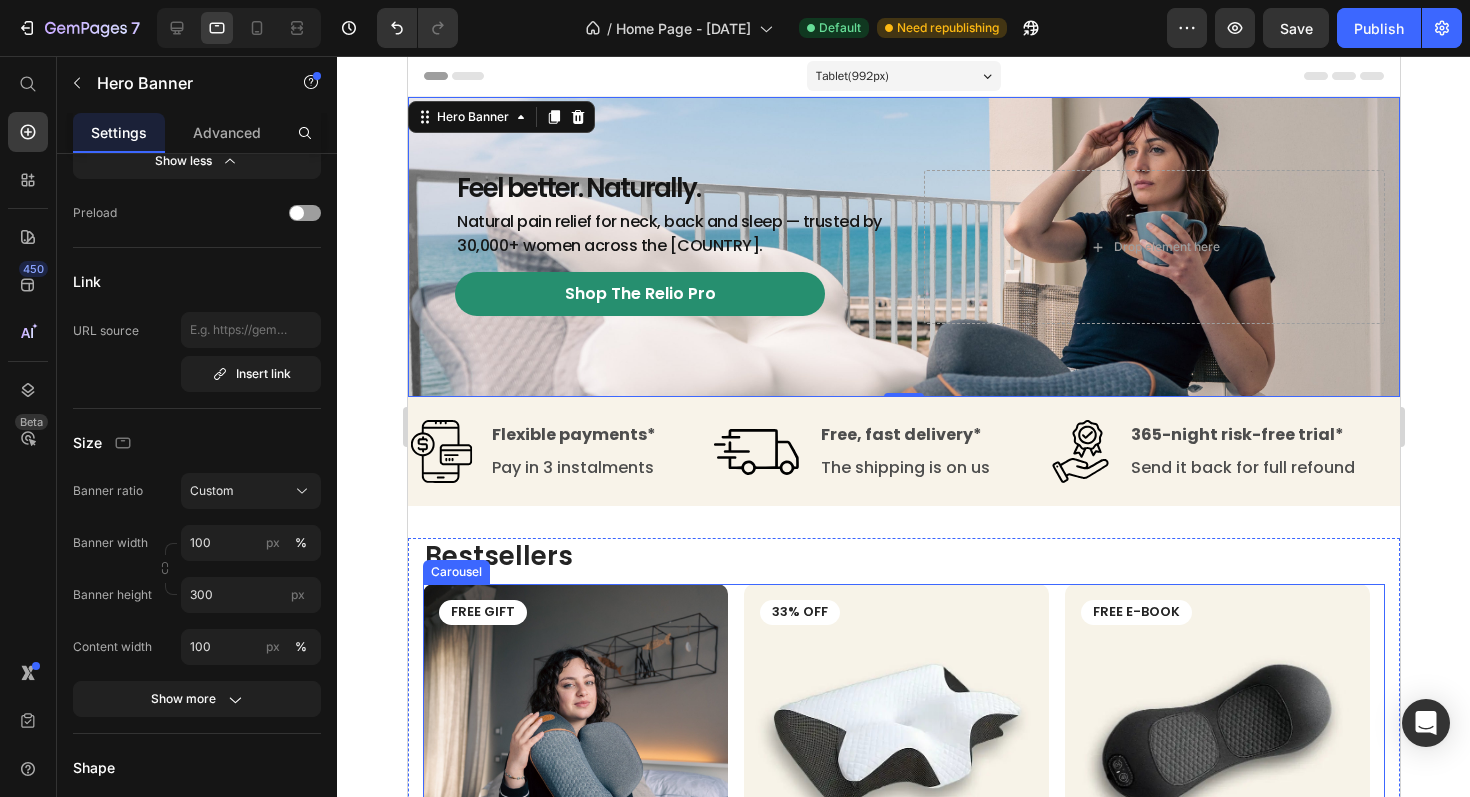 click on "Product Images FREE GIFT Text Block Row Relio Pro Product Title £89.00 Product Price Row Relieves neck pain & fixes posture. Text Block £181.00 Product Price Row Row Icon Icon Icon Icon Icon Icon List 18,848 Reviews Text Block Row Shop Now Add to Cart Product Product Images 33% OFF Text Block Row Cervical Pillow Product Title £53.00 Product Price Row Supports neck while you sleep. Text Block £80.00 Product Price Row Row Icon Icon Icon Icon Icon Icon List 839 Reviews Text Block Row Shop Now Add to Cart Product Product Images FREE E-BOOK Text Block Row Relio Back Product Title £47.00 Product Price Row Back relief with heat & massage. Text Block £117.00 Product Price Row Row Icon Icon Icon Icon Icon Icon List 775 Reviews Text Block Row Shop Now Add to Cart Product Product Images 5% OFF Text Block Row Relio Intense Product Title £117.00 Product Price Row Deep neck & shoulder massage. Text Block £124.00 Product Price Row Row Icon Icon Icon Icon Icon Icon List 1,239 Reviews Text Block Row Shop Now Product" at bounding box center (903, 816) 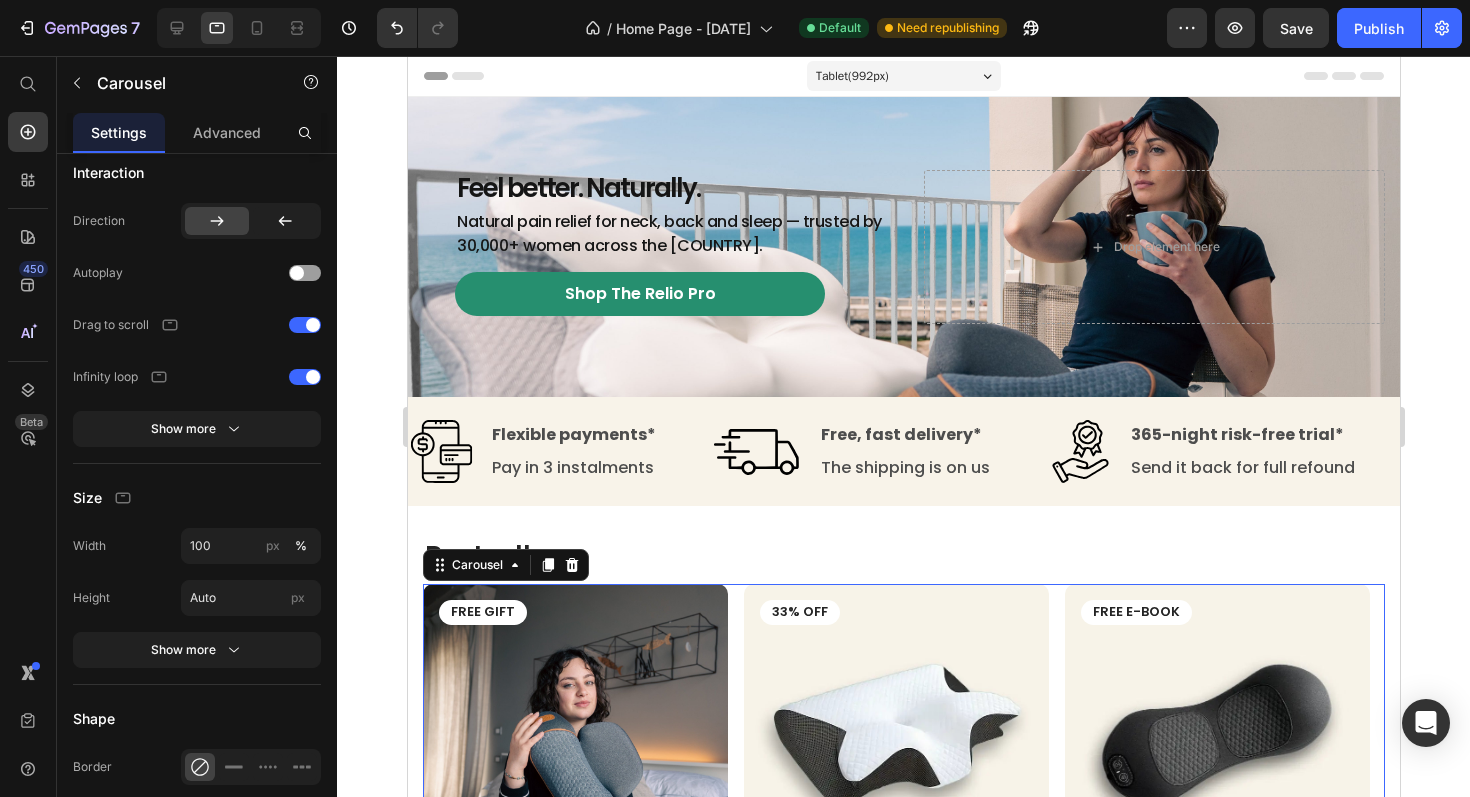 scroll, scrollTop: 0, scrollLeft: 0, axis: both 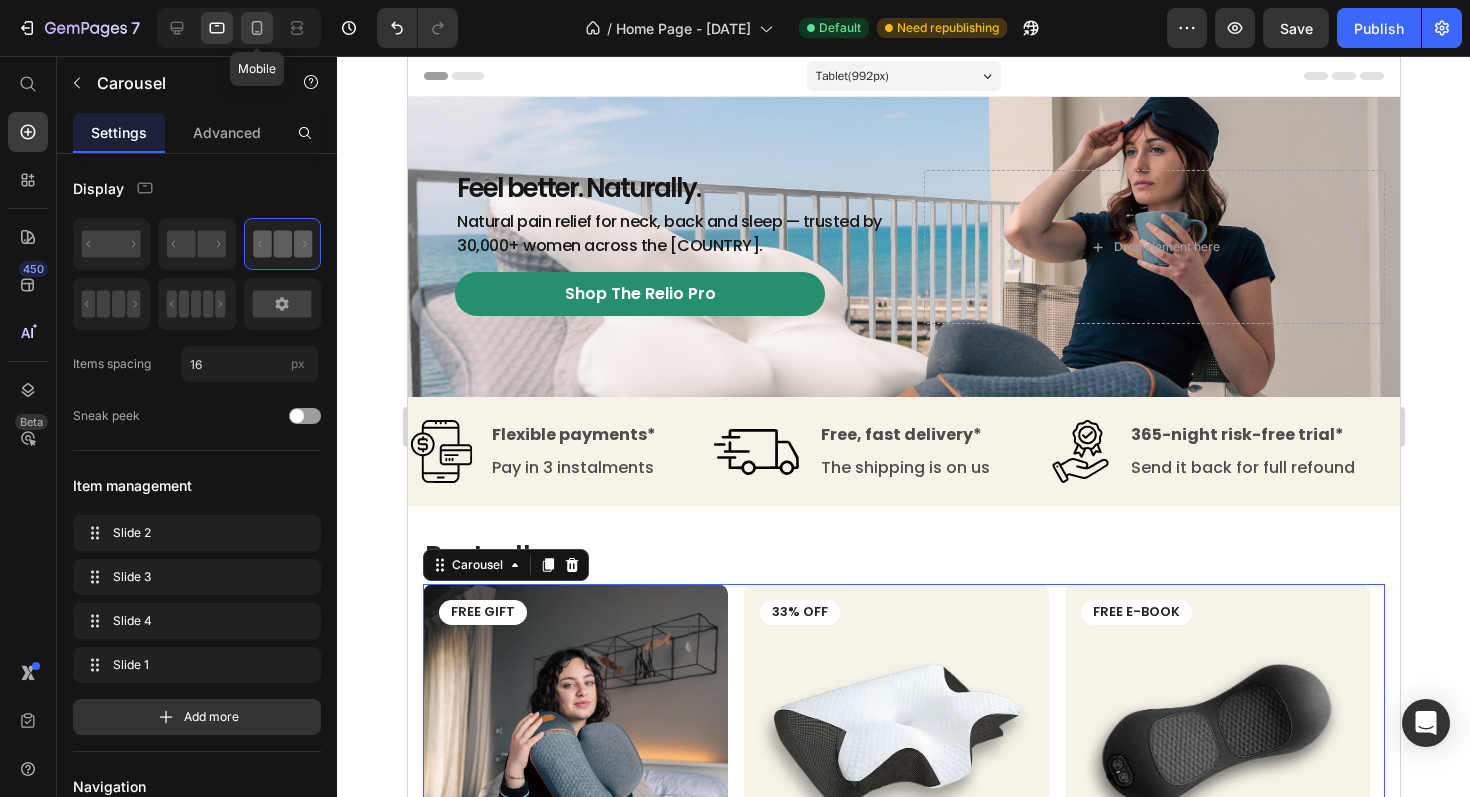 click 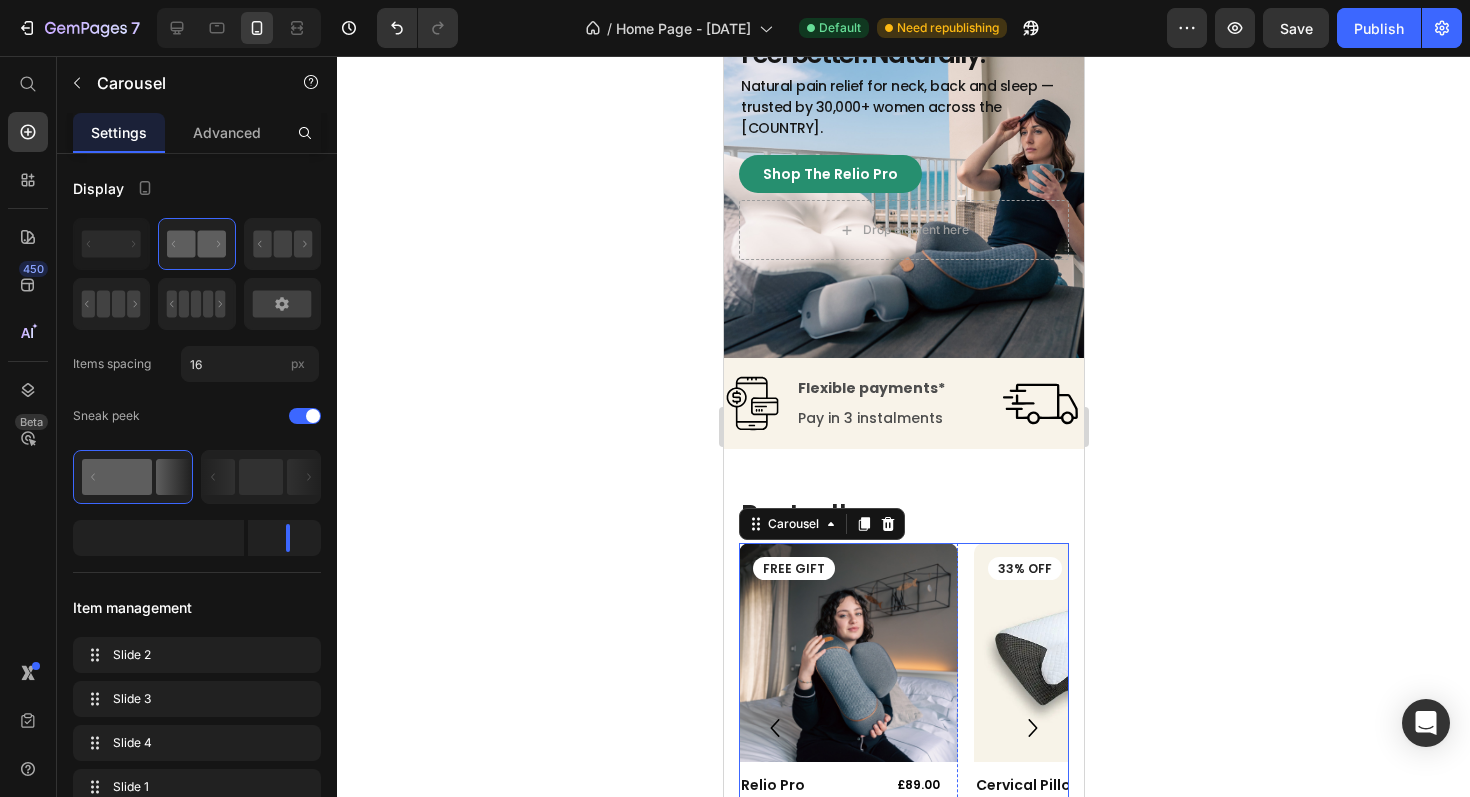scroll, scrollTop: 0, scrollLeft: 0, axis: both 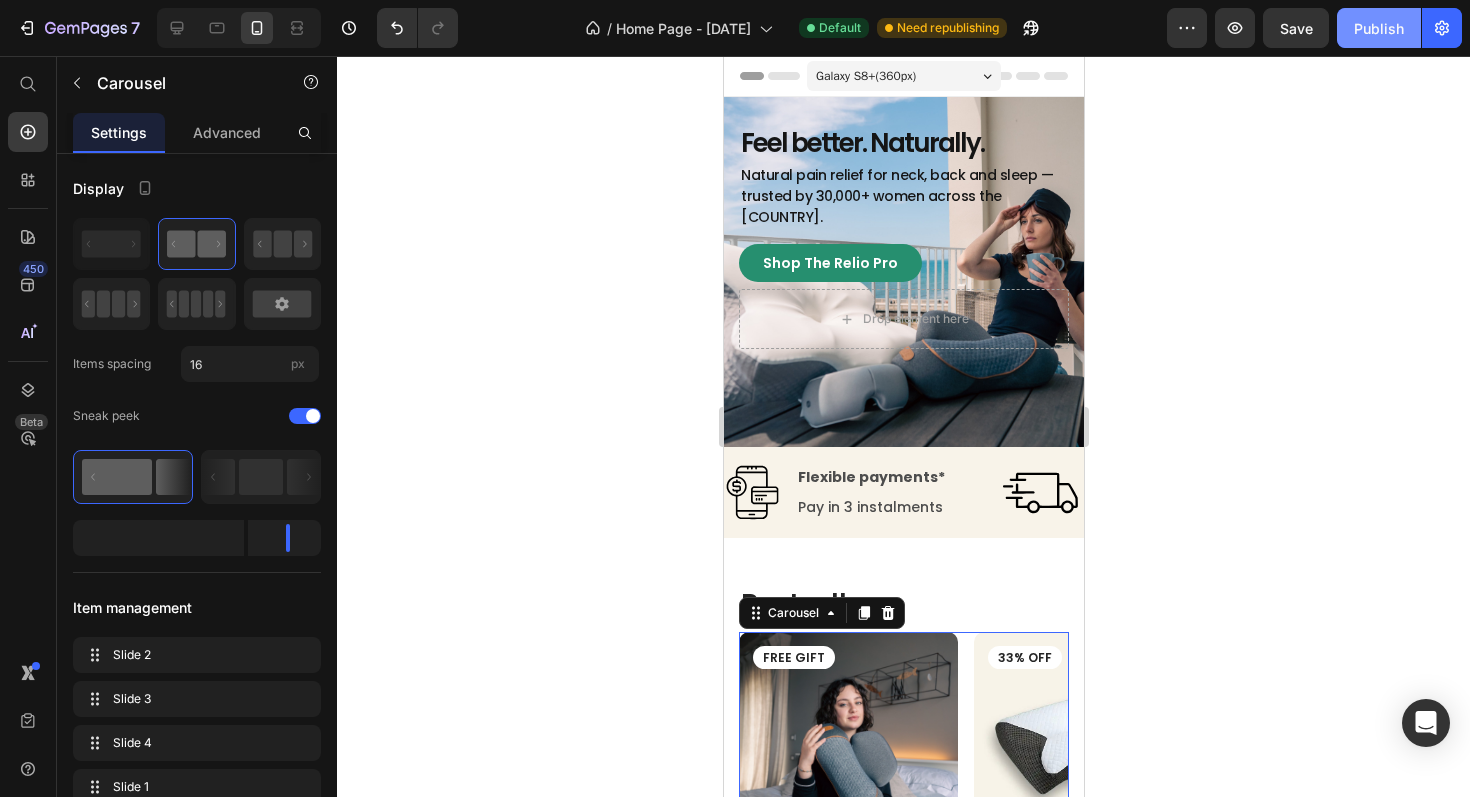 click on "Publish" at bounding box center [1379, 28] 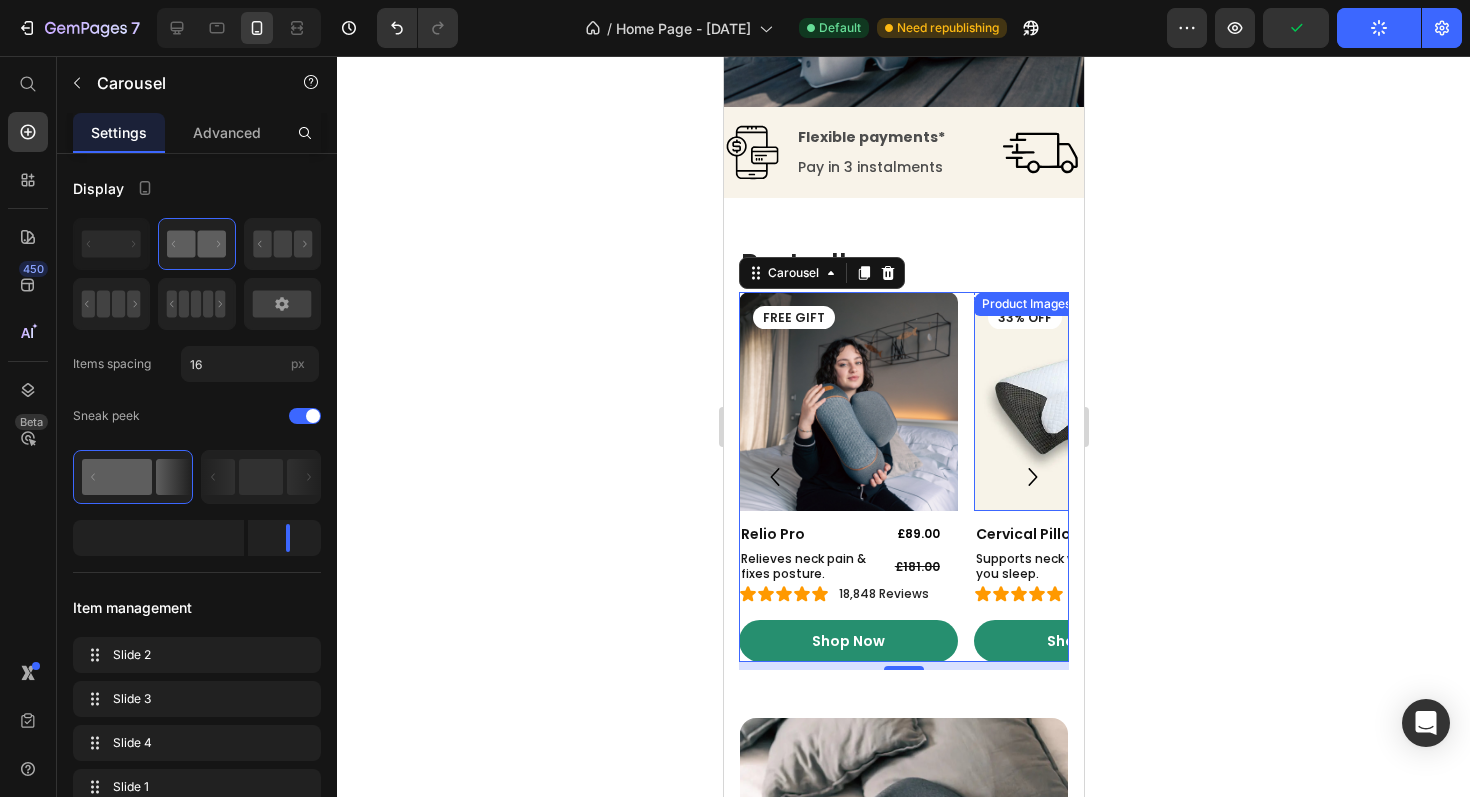 scroll, scrollTop: 352, scrollLeft: 0, axis: vertical 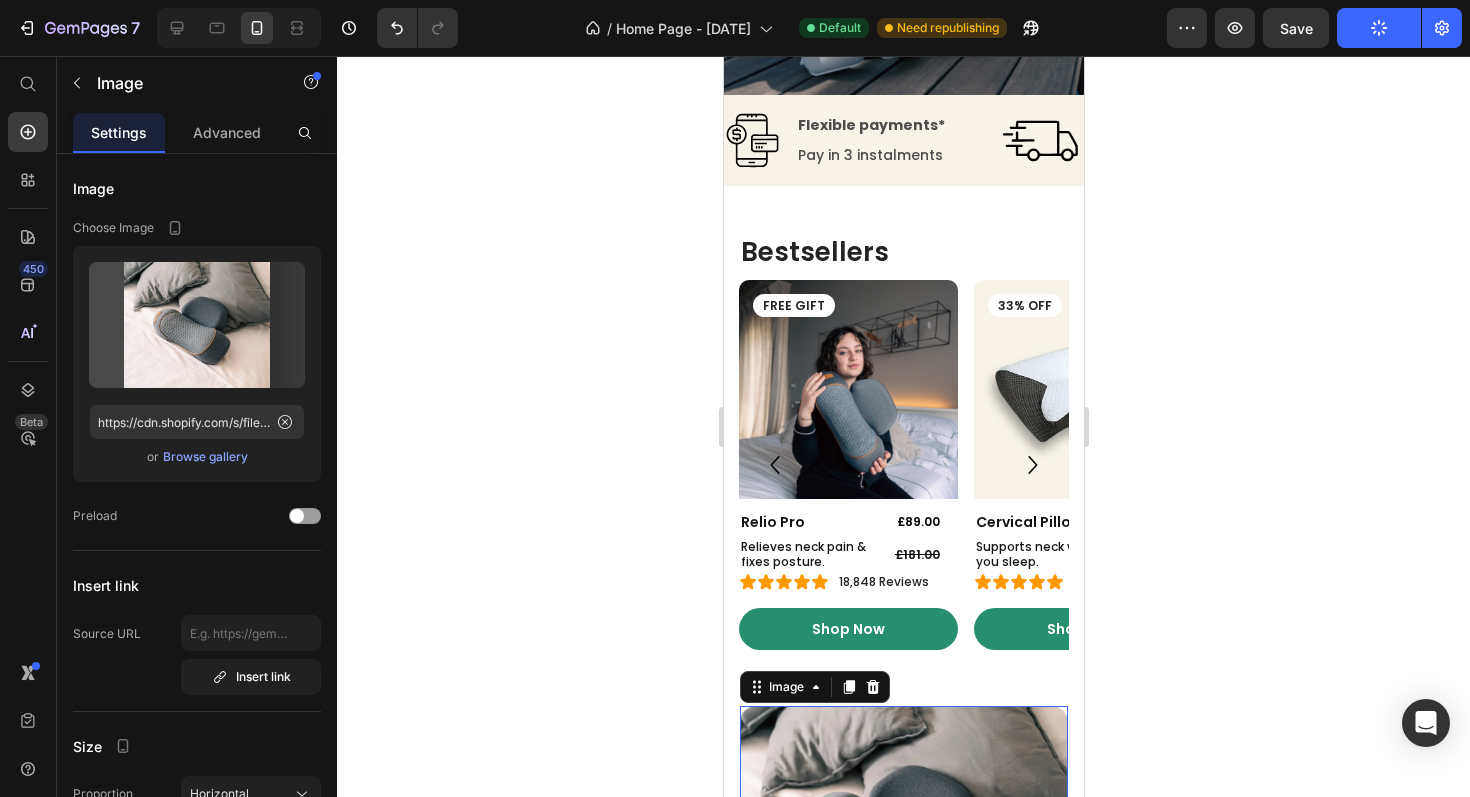 click at bounding box center [903, 829] 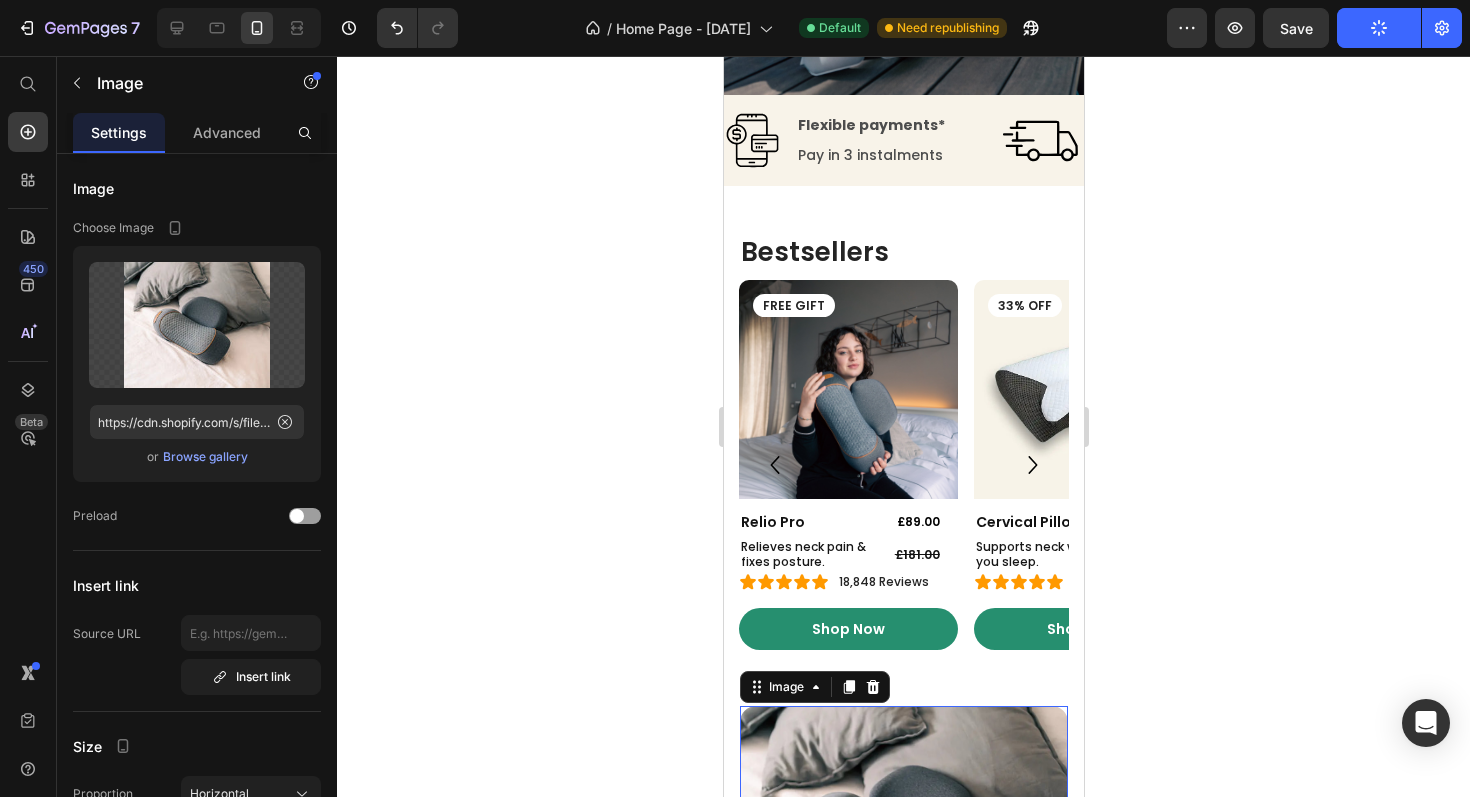 click at bounding box center (903, 829) 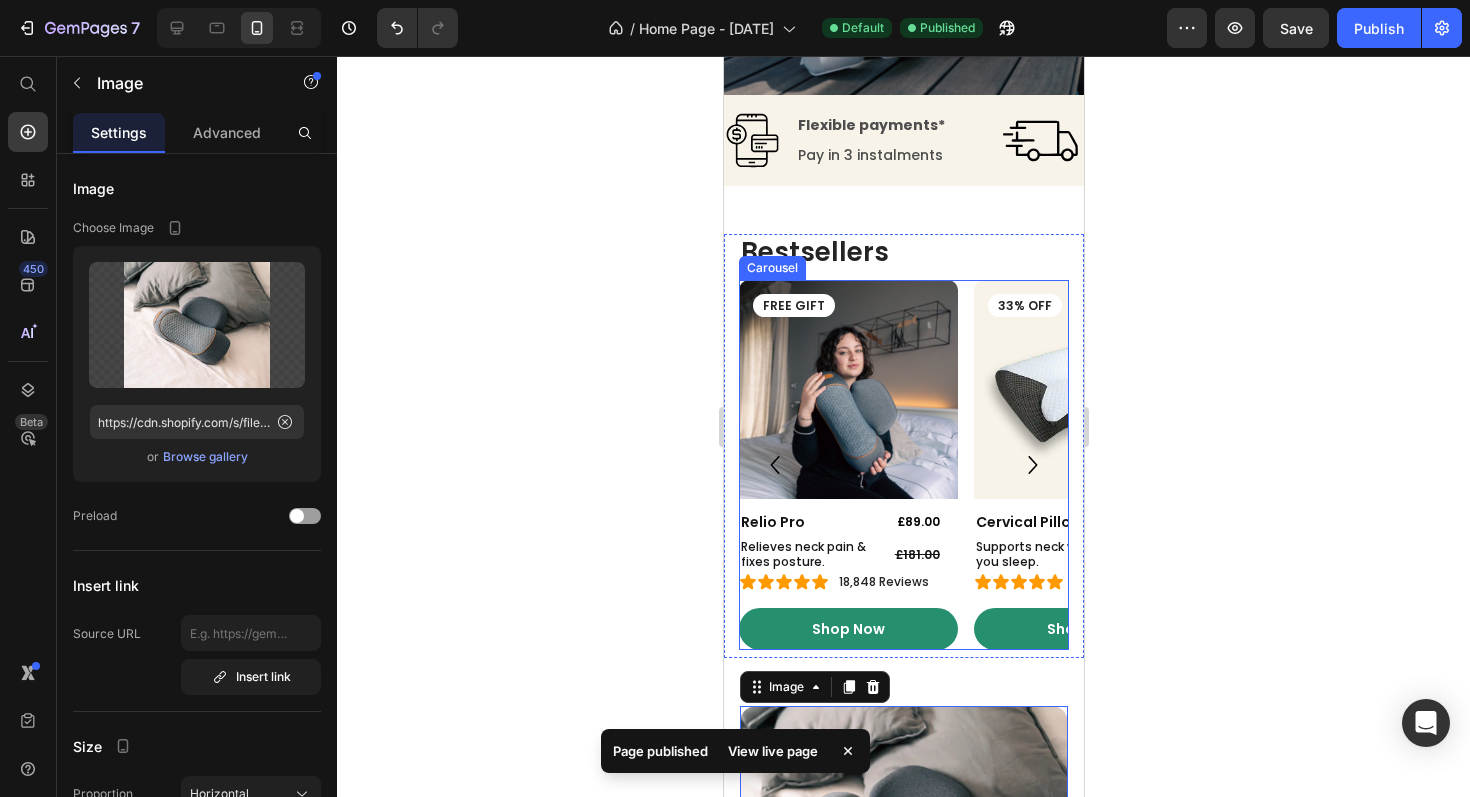 click 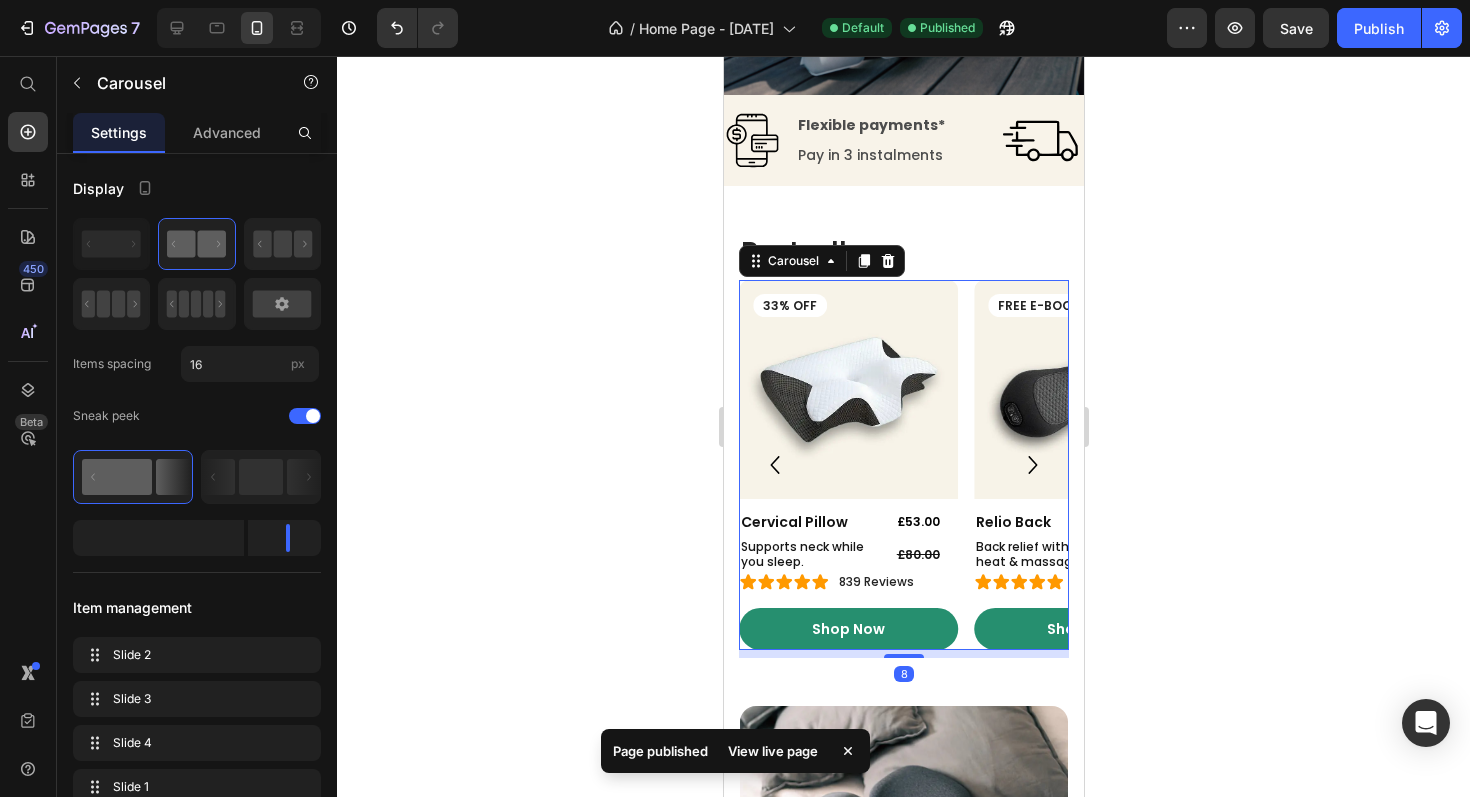 click 